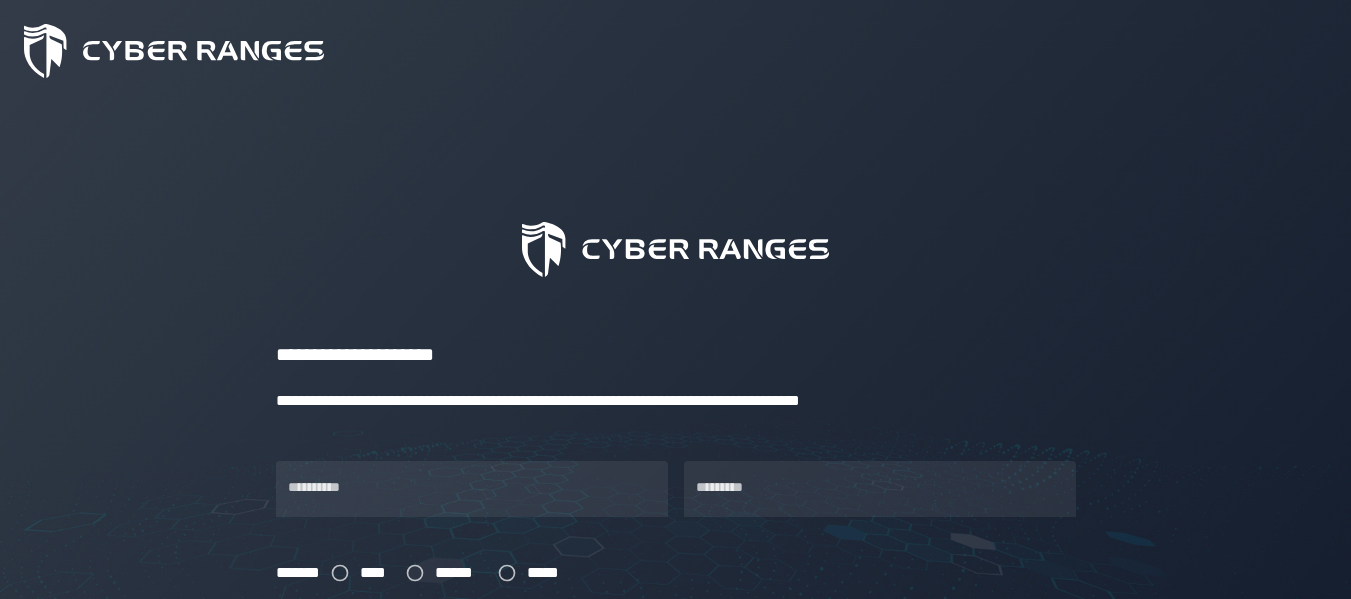 scroll, scrollTop: 538, scrollLeft: 0, axis: vertical 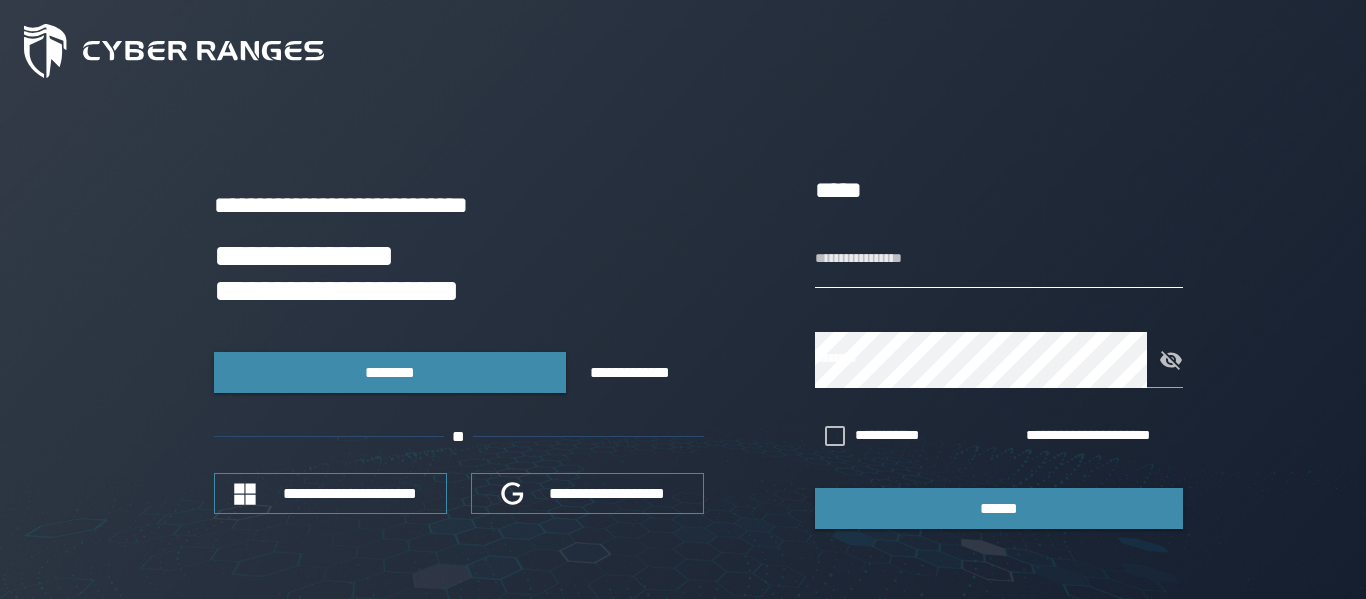 click on "**********" at bounding box center (999, 260) 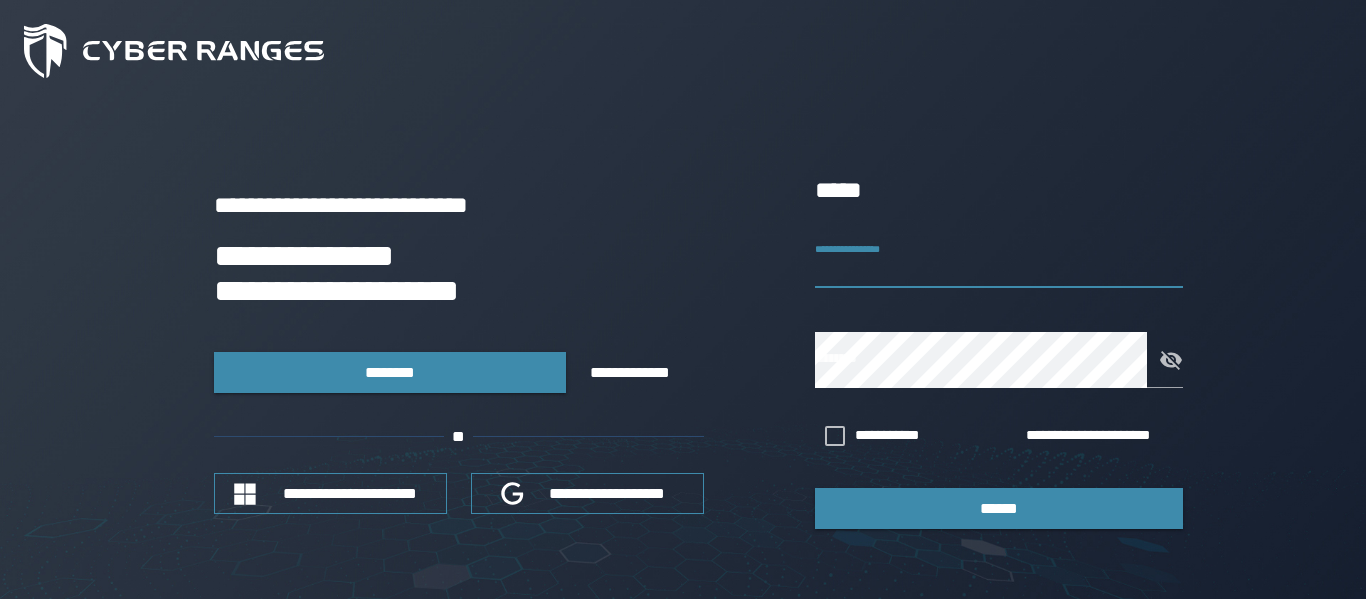 type on "**********" 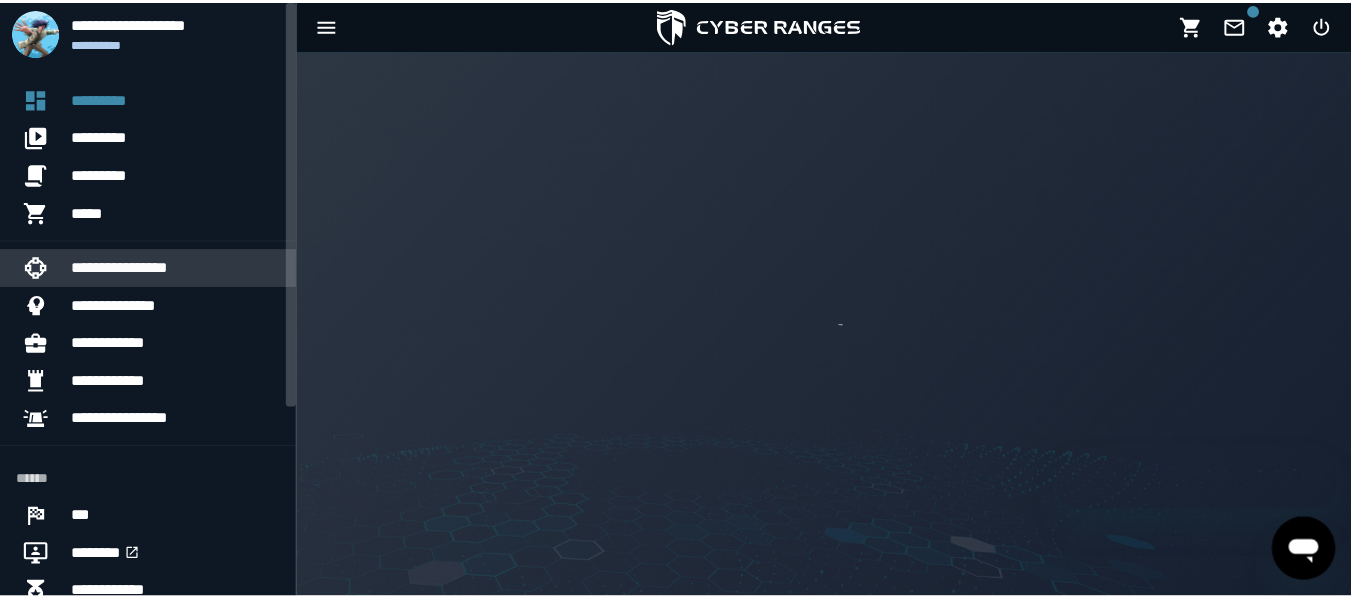 scroll, scrollTop: 0, scrollLeft: 0, axis: both 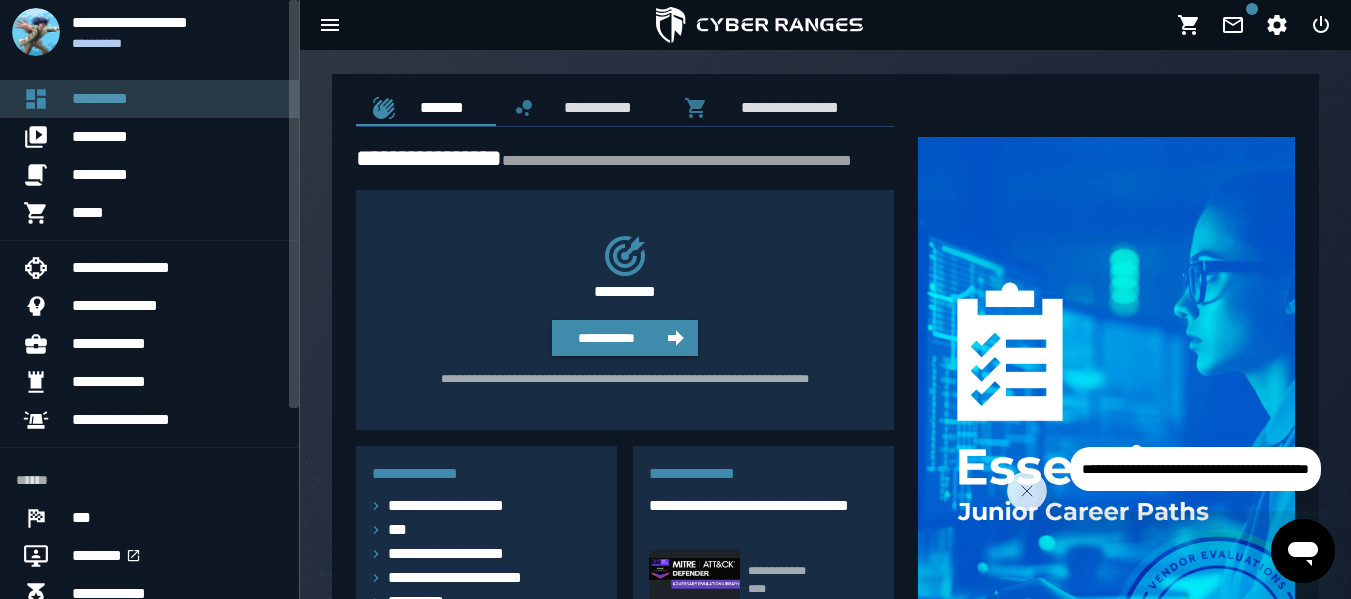 click on "*********" at bounding box center (177, 99) 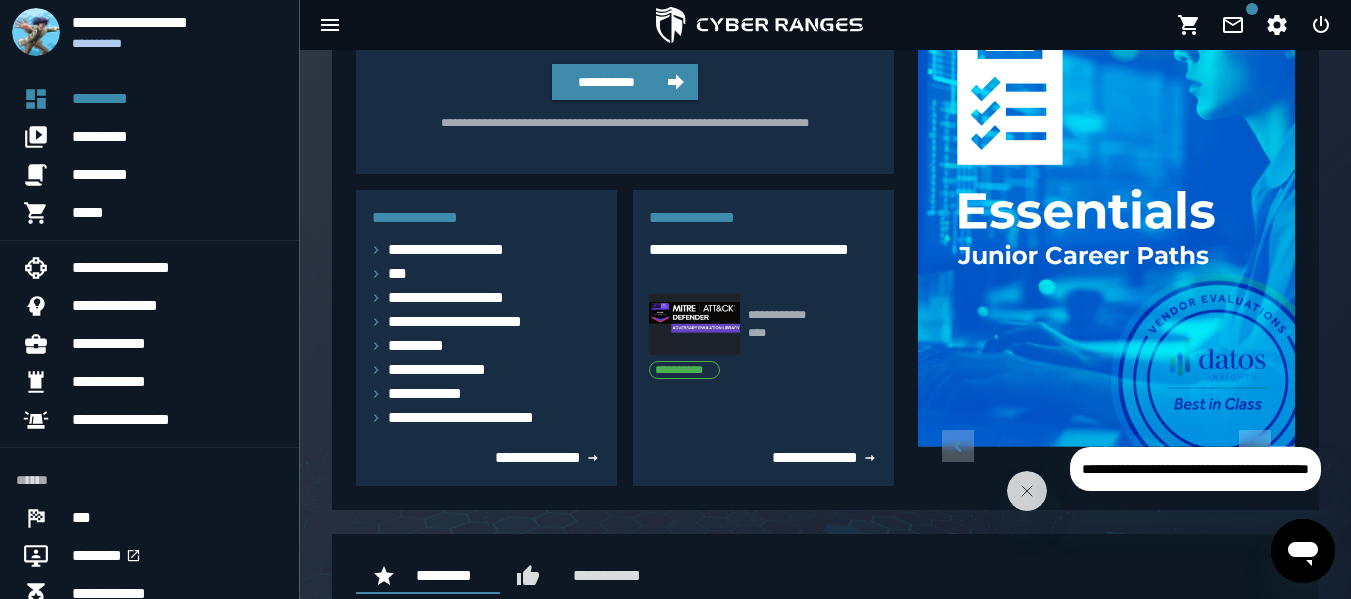 scroll, scrollTop: 0, scrollLeft: 0, axis: both 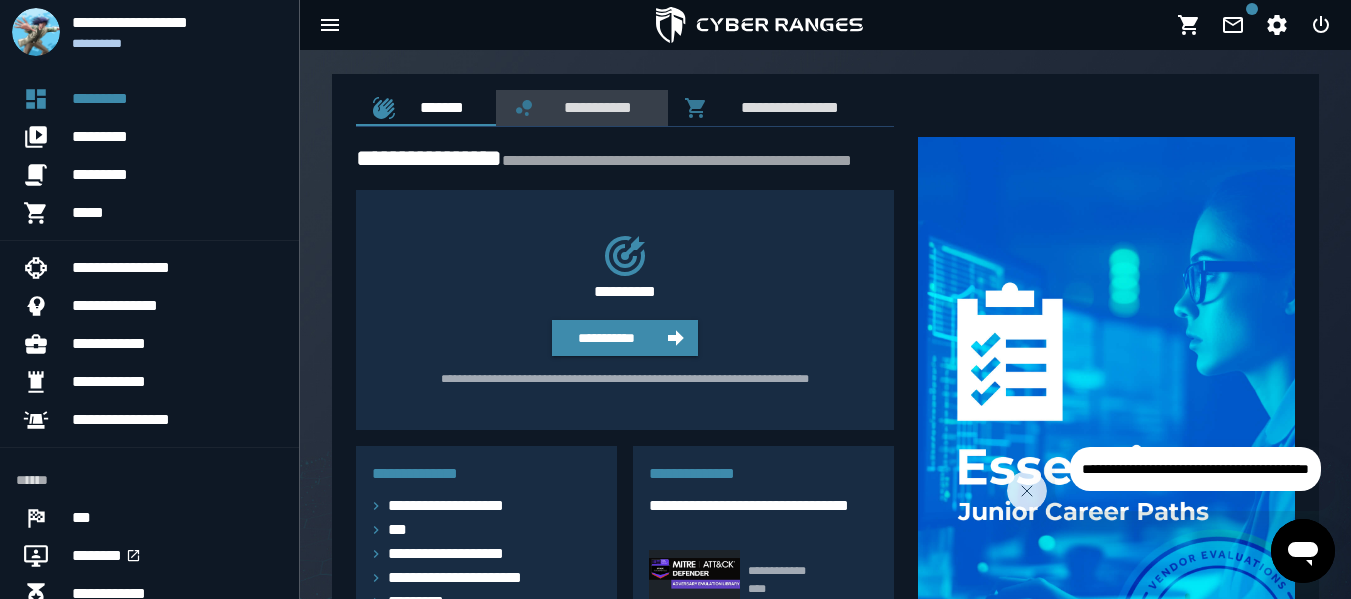 click on "**********" at bounding box center [594, 107] 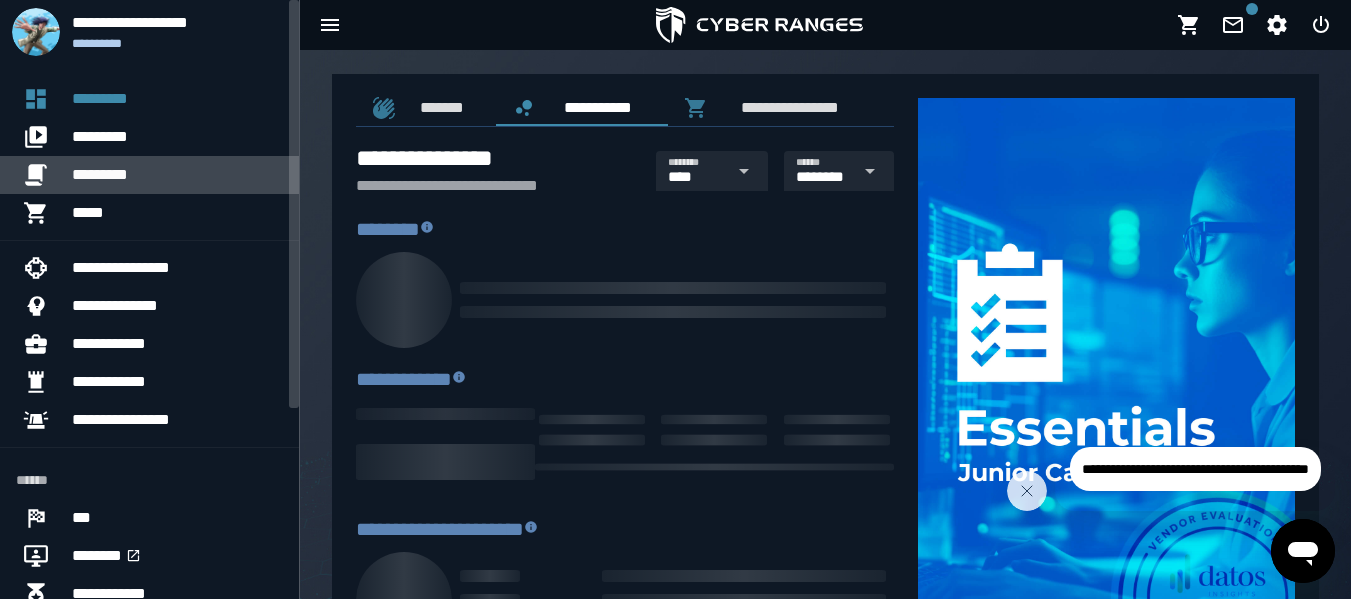 click on "*********" at bounding box center [177, 175] 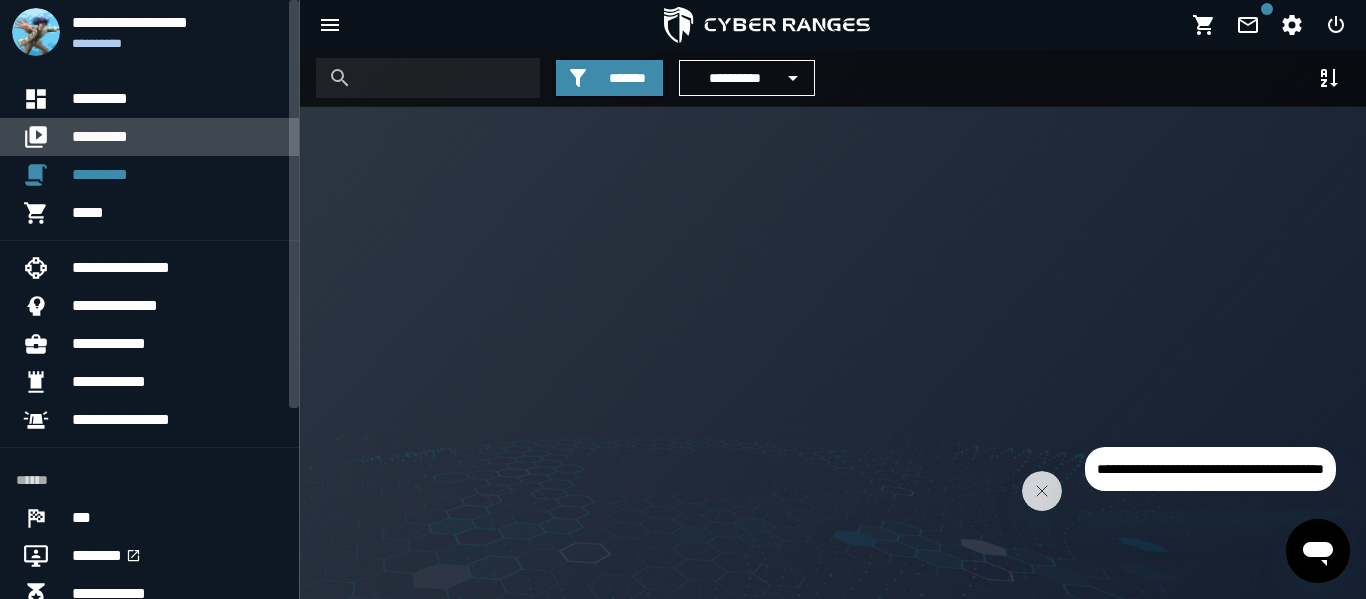 click on "*********" at bounding box center [177, 137] 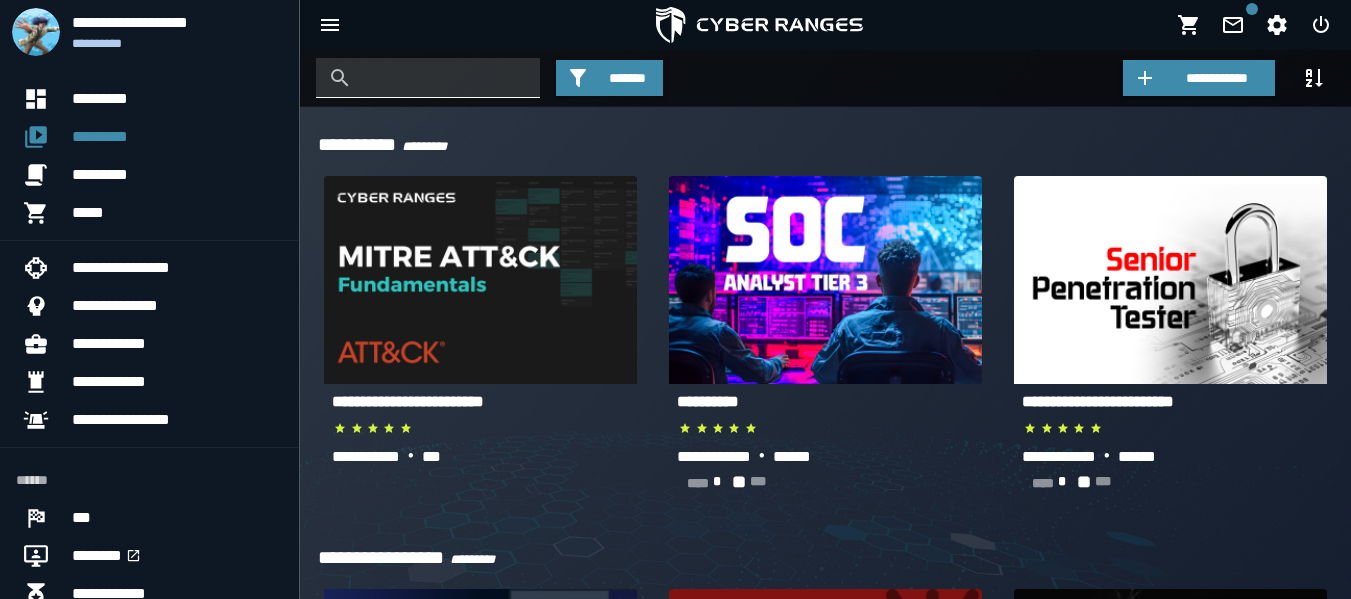 click at bounding box center (443, 78) 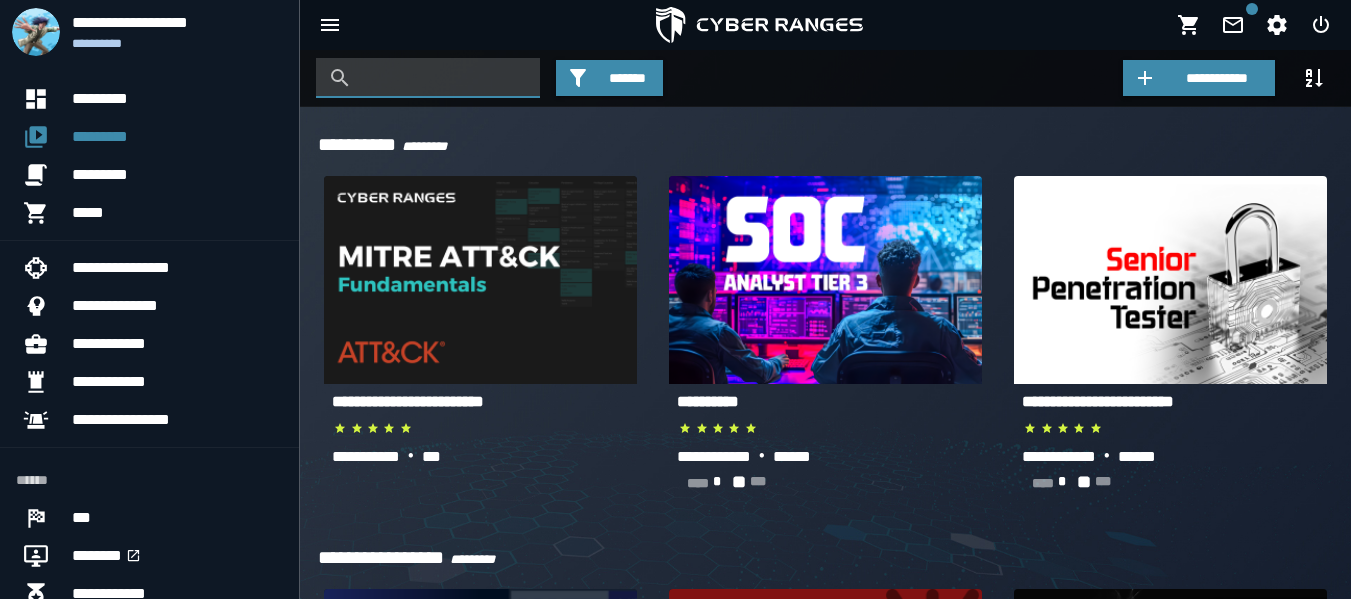 paste on "**********" 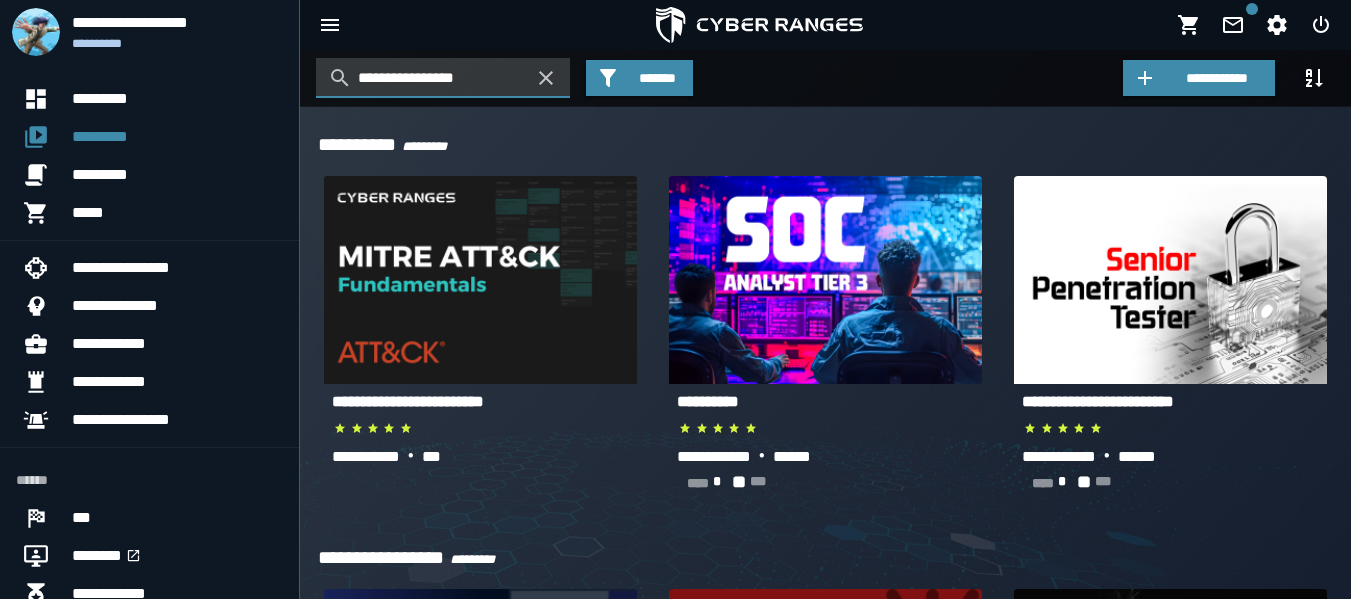type on "**********" 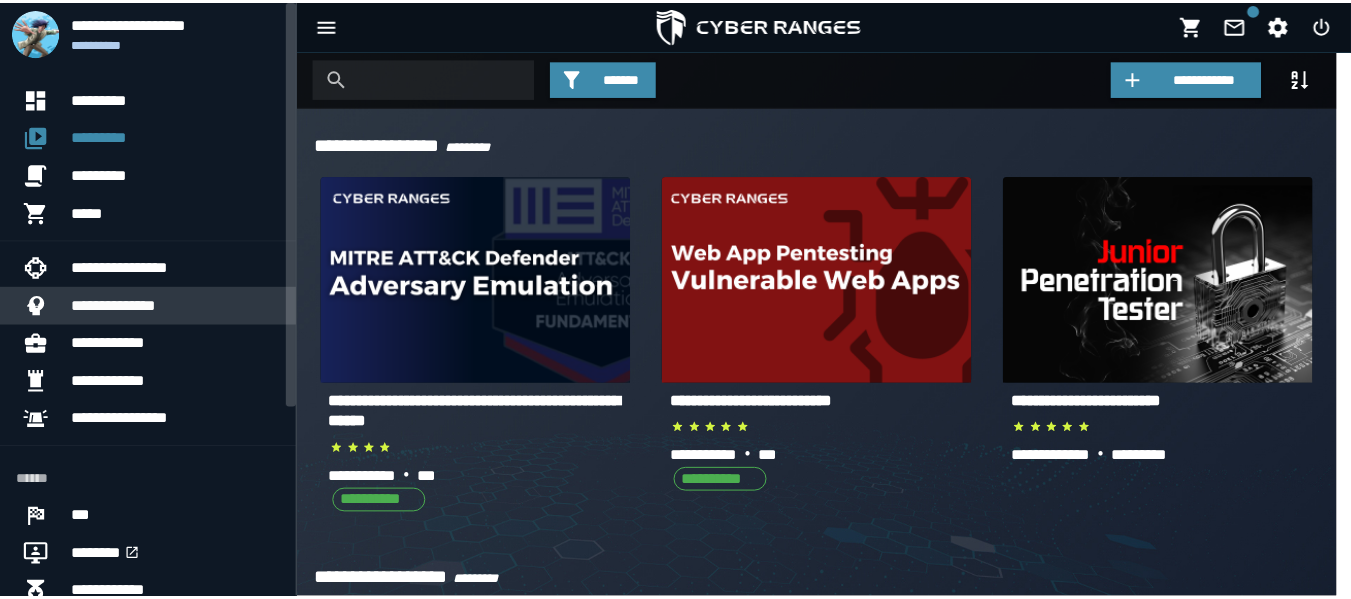 scroll, scrollTop: 0, scrollLeft: 0, axis: both 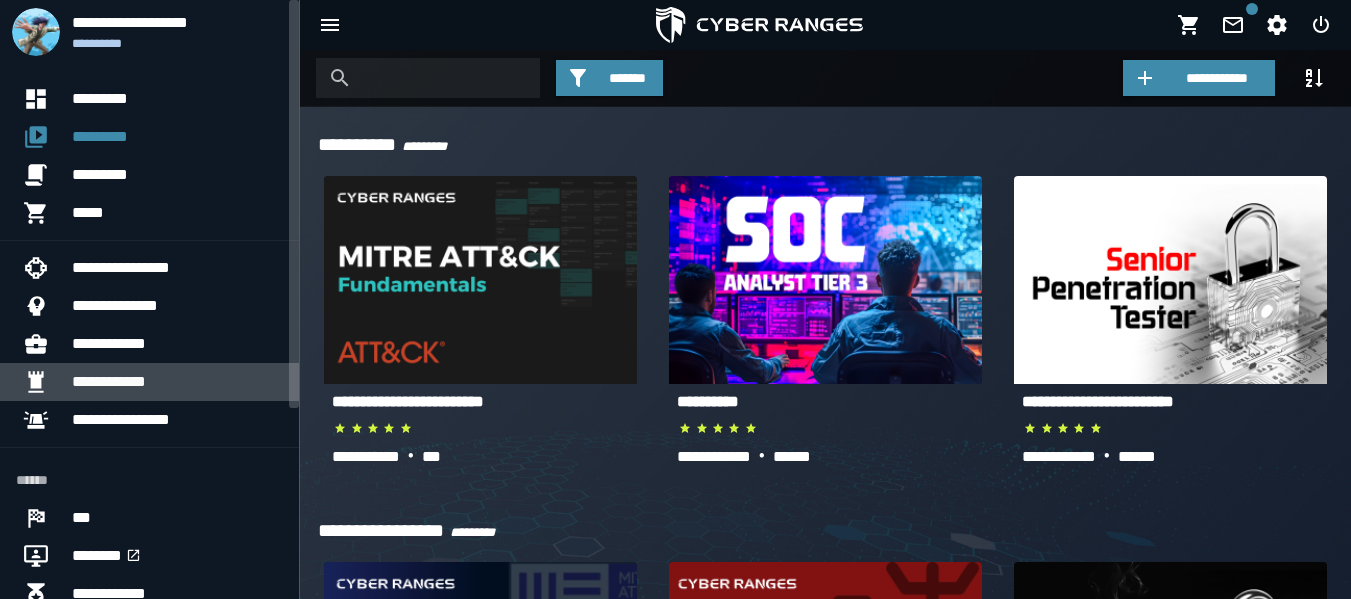 click on "**********" at bounding box center [177, 382] 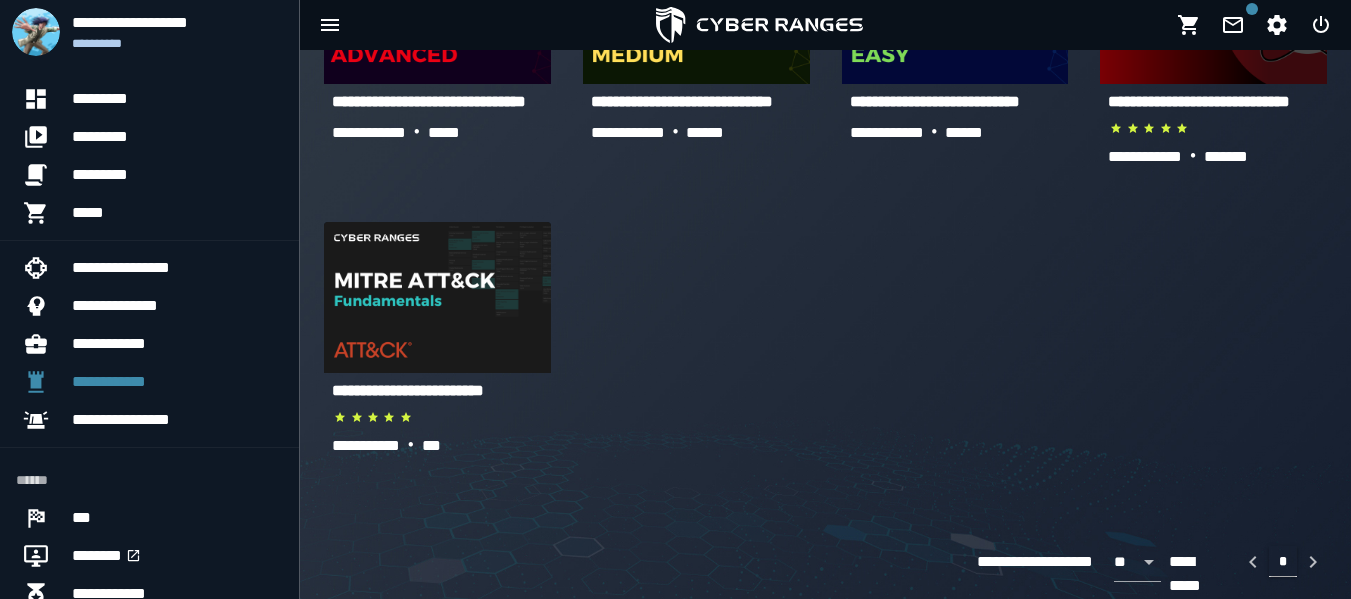 scroll, scrollTop: 200, scrollLeft: 0, axis: vertical 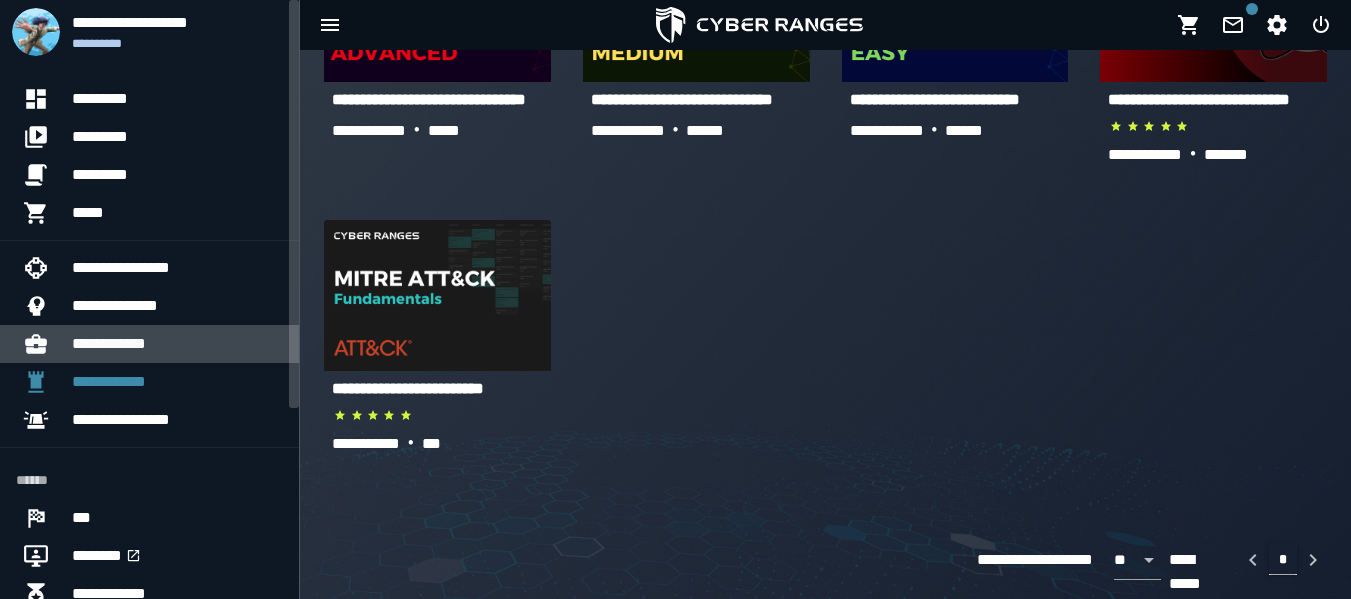 click on "**********" at bounding box center [177, 344] 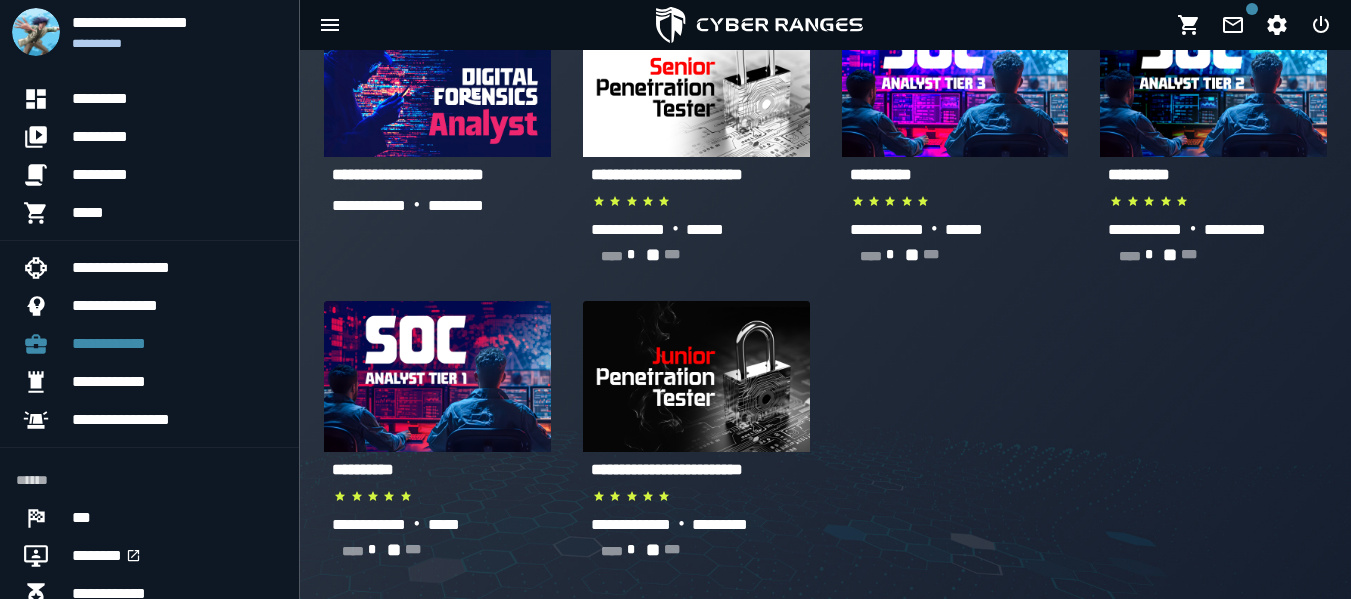 scroll, scrollTop: 200, scrollLeft: 0, axis: vertical 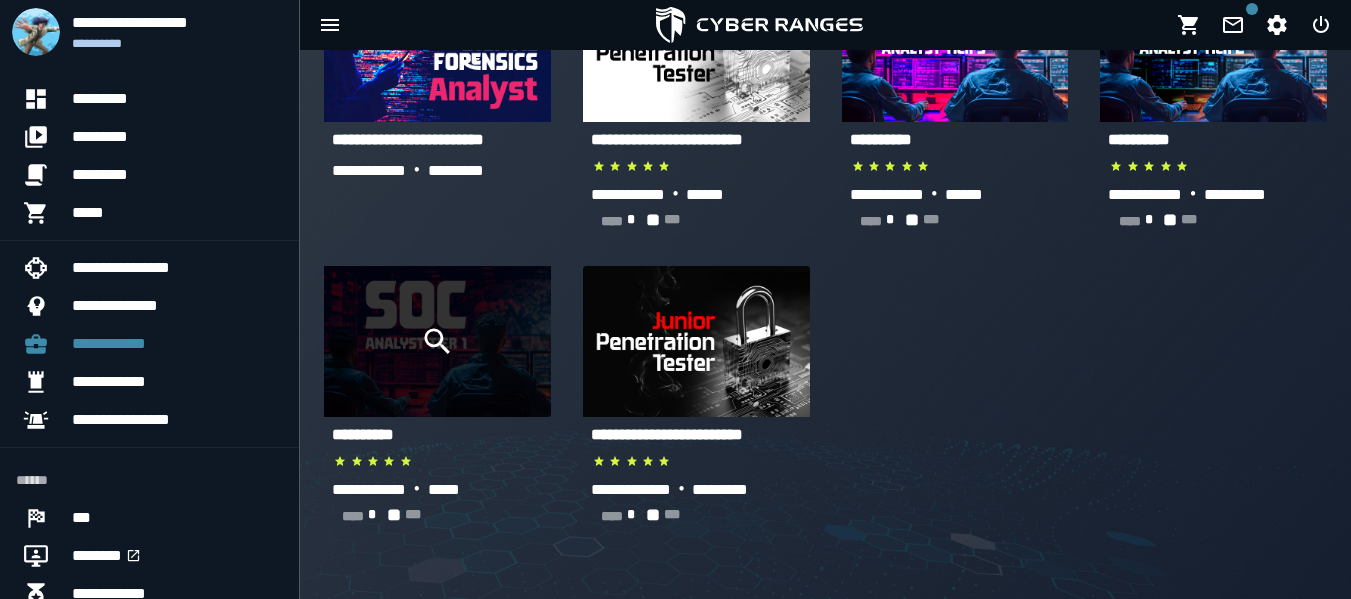 click 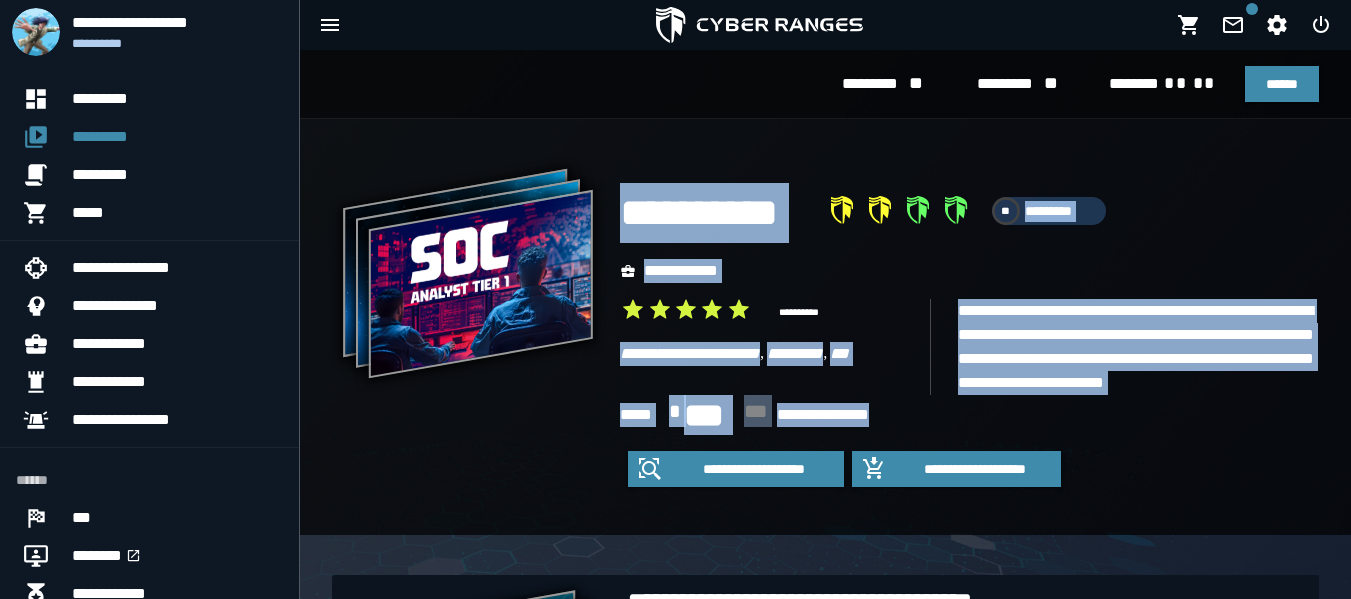 drag, startPoint x: 904, startPoint y: 412, endPoint x: 604, endPoint y: 409, distance: 300.015 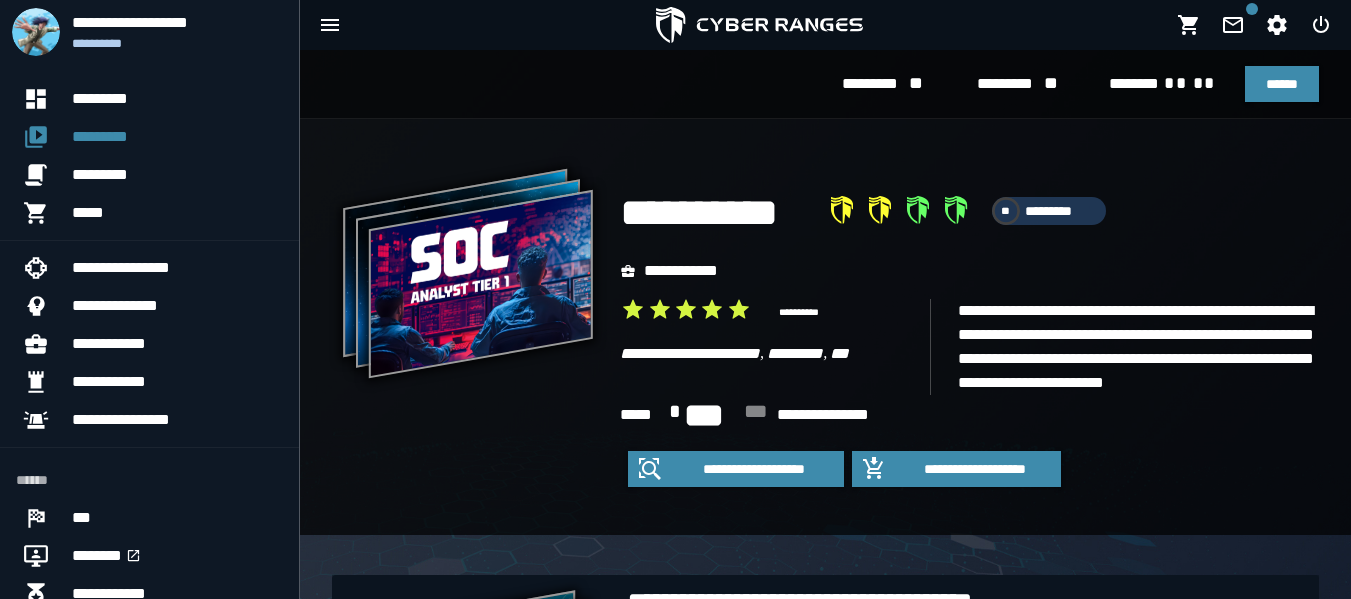 click on "**********" at bounding box center (476, 327) 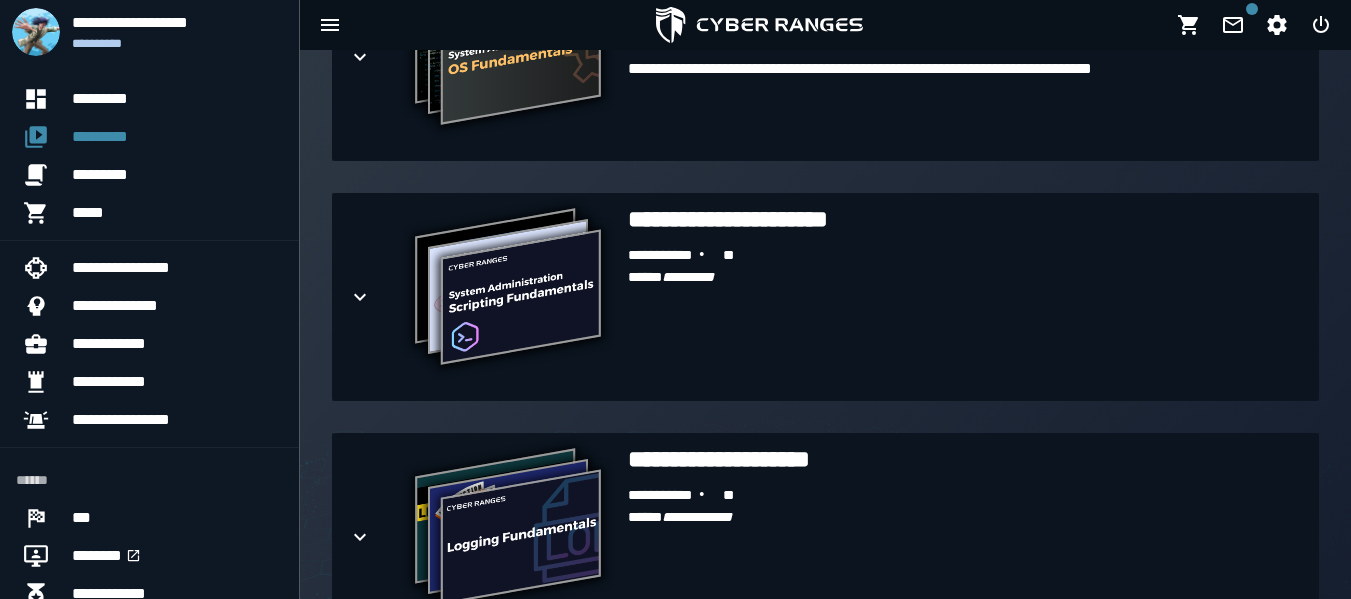 scroll, scrollTop: 900, scrollLeft: 0, axis: vertical 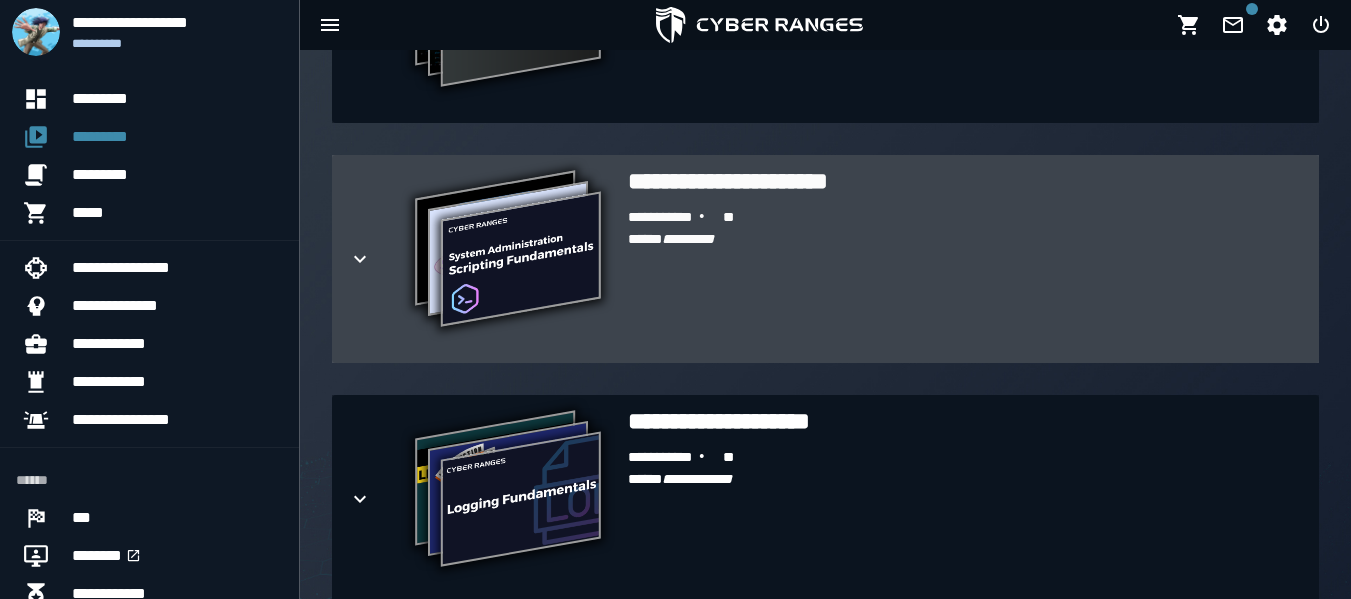 click 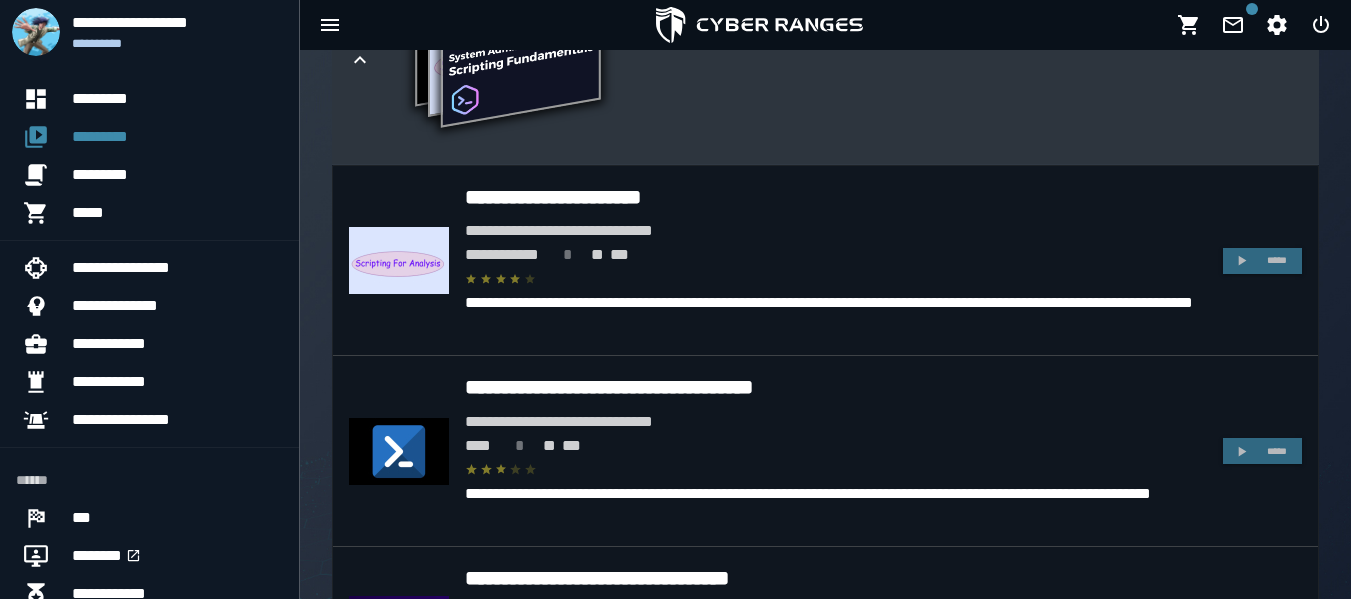 scroll, scrollTop: 1100, scrollLeft: 0, axis: vertical 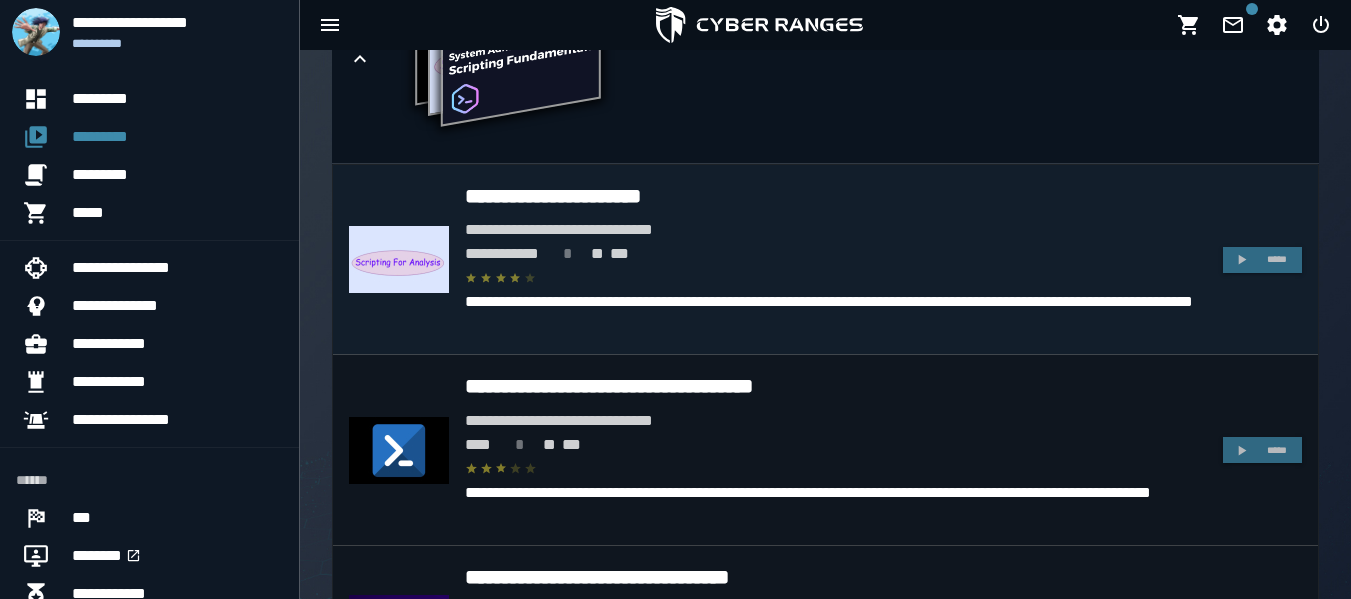 click at bounding box center (836, 278) 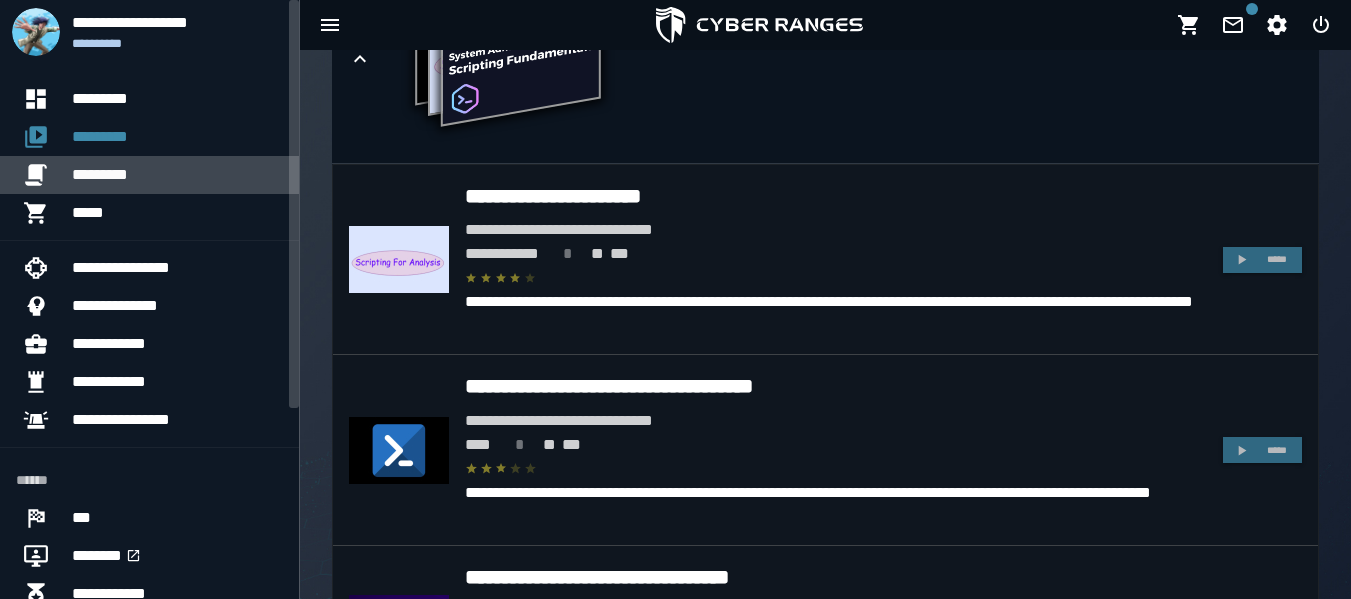 click on "*********" at bounding box center (177, 175) 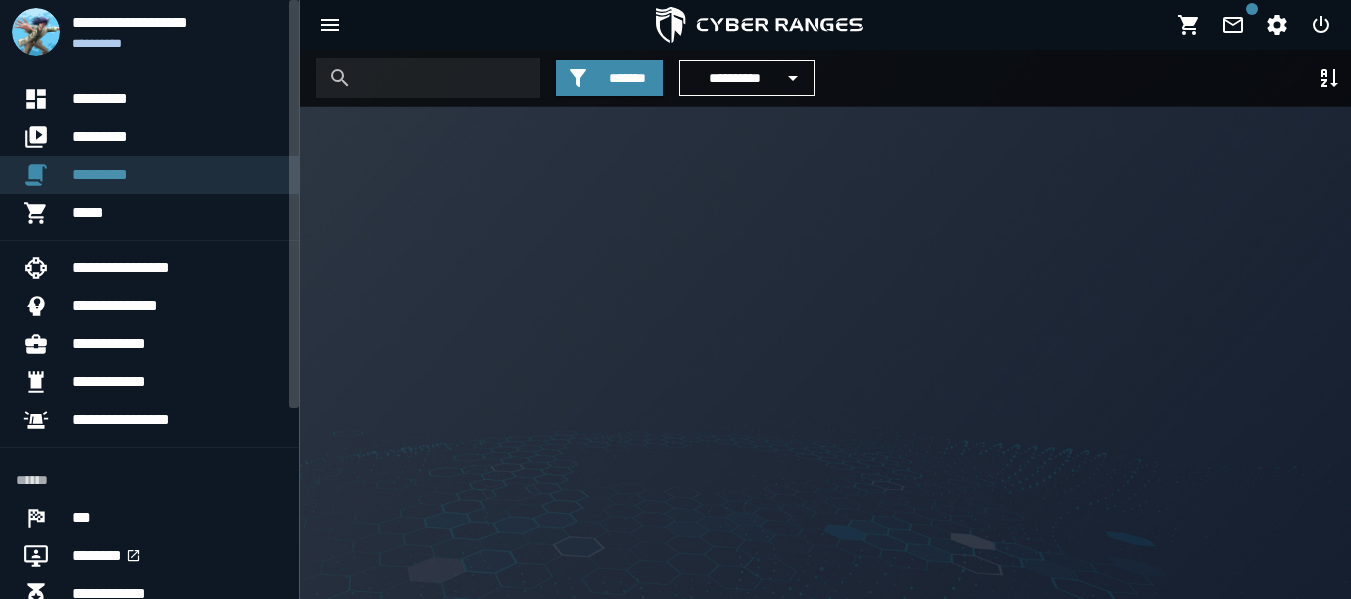scroll, scrollTop: 0, scrollLeft: 0, axis: both 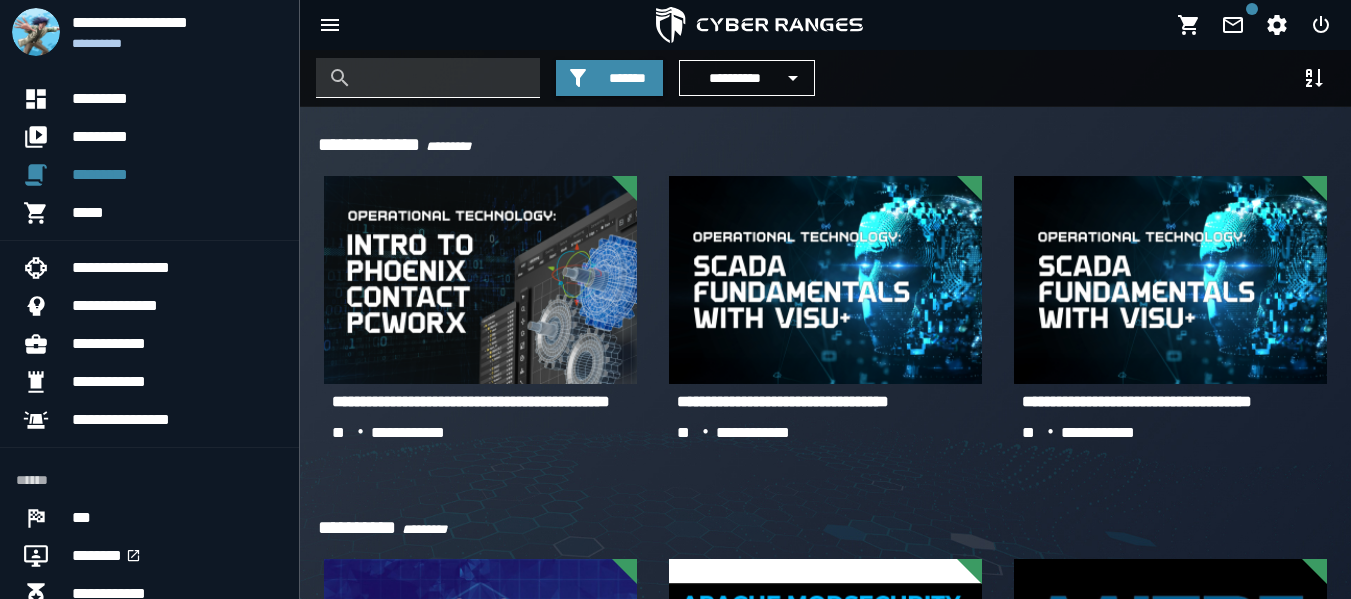 click at bounding box center [443, 78] 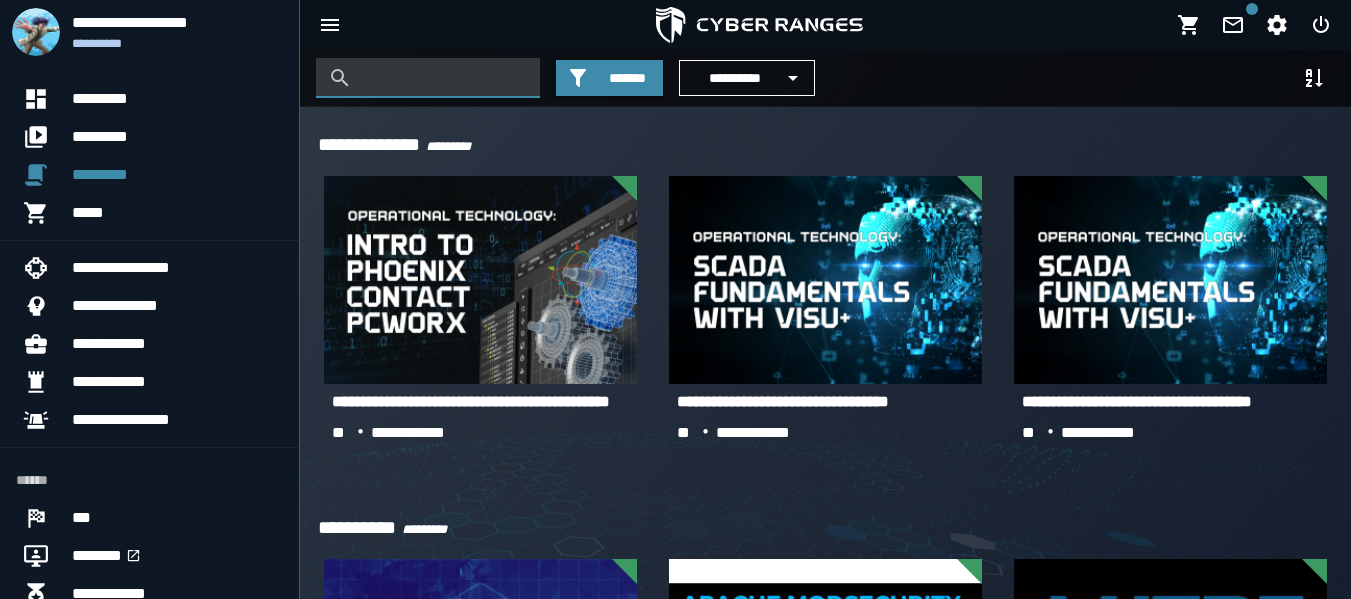 paste on "**********" 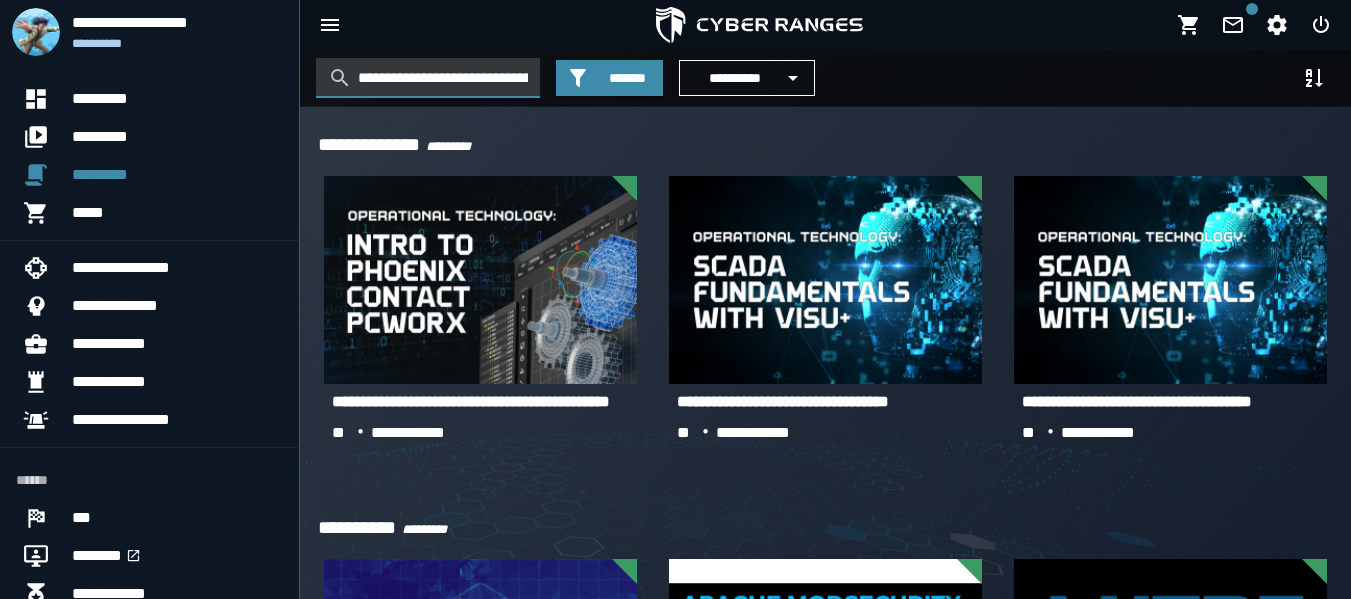 scroll, scrollTop: 0, scrollLeft: 74, axis: horizontal 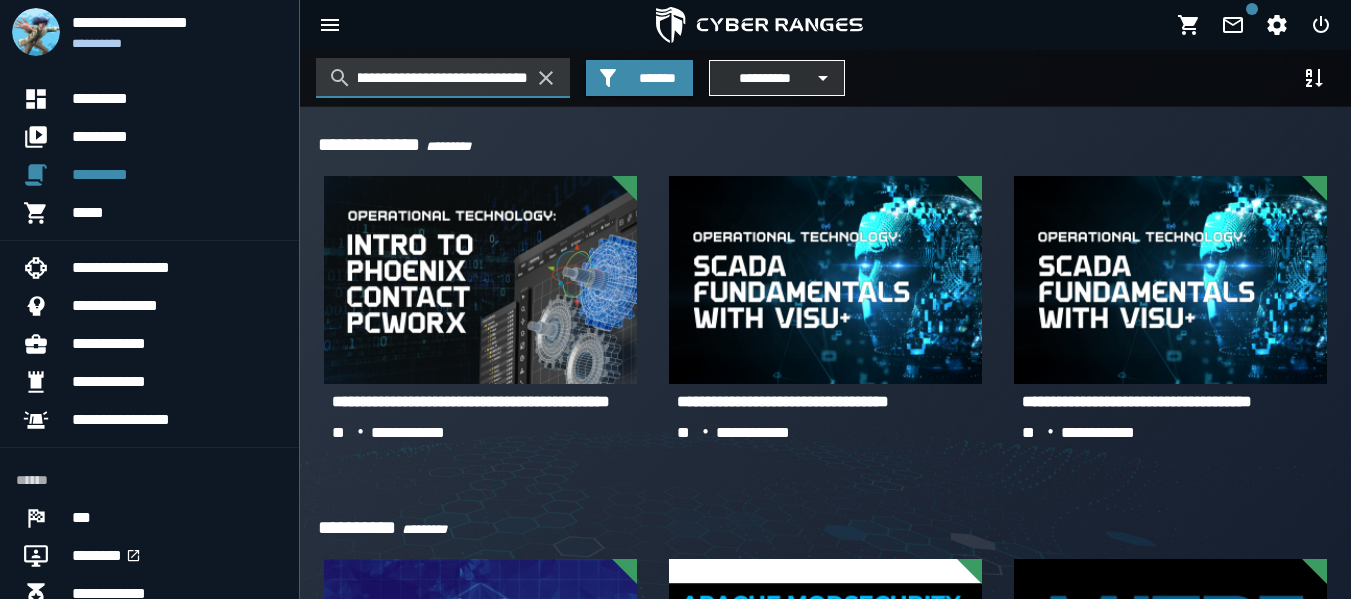 type on "**********" 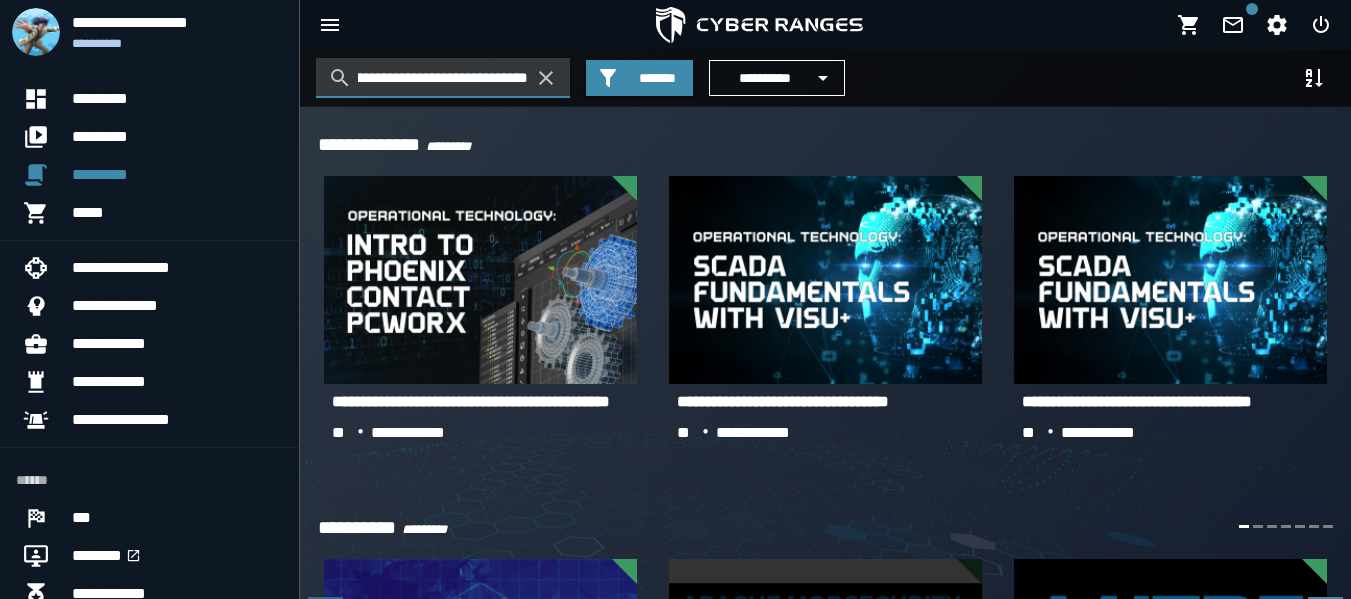 scroll, scrollTop: 0, scrollLeft: 0, axis: both 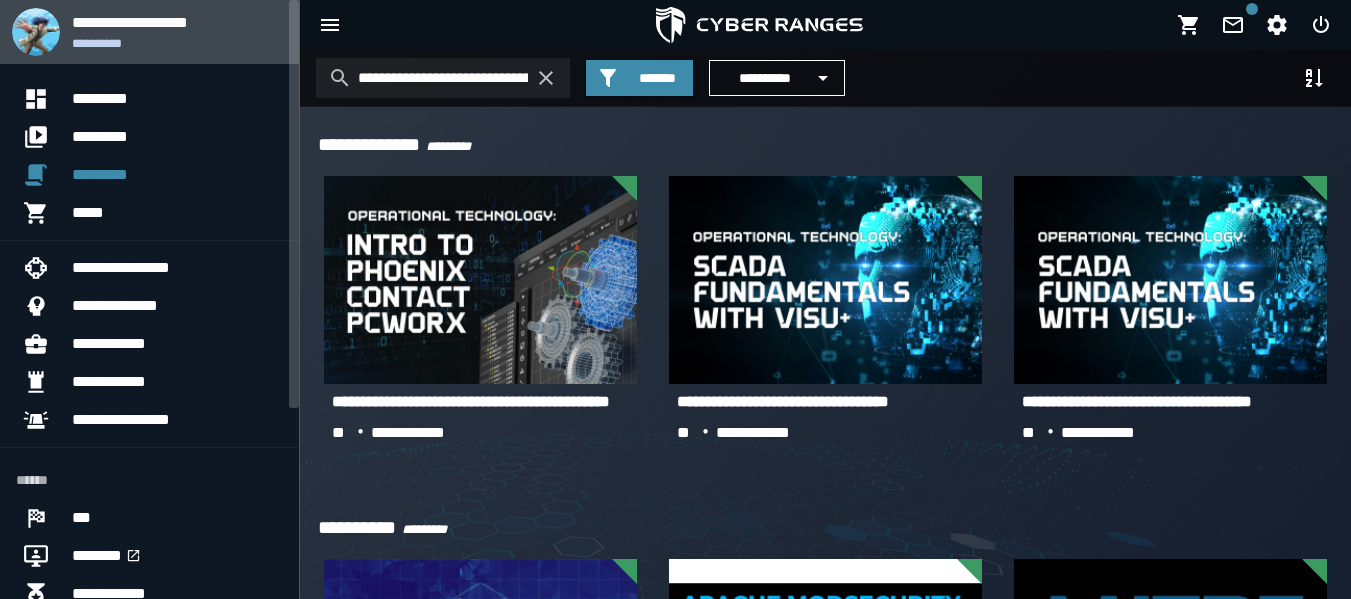 click on "**********" at bounding box center [177, 22] 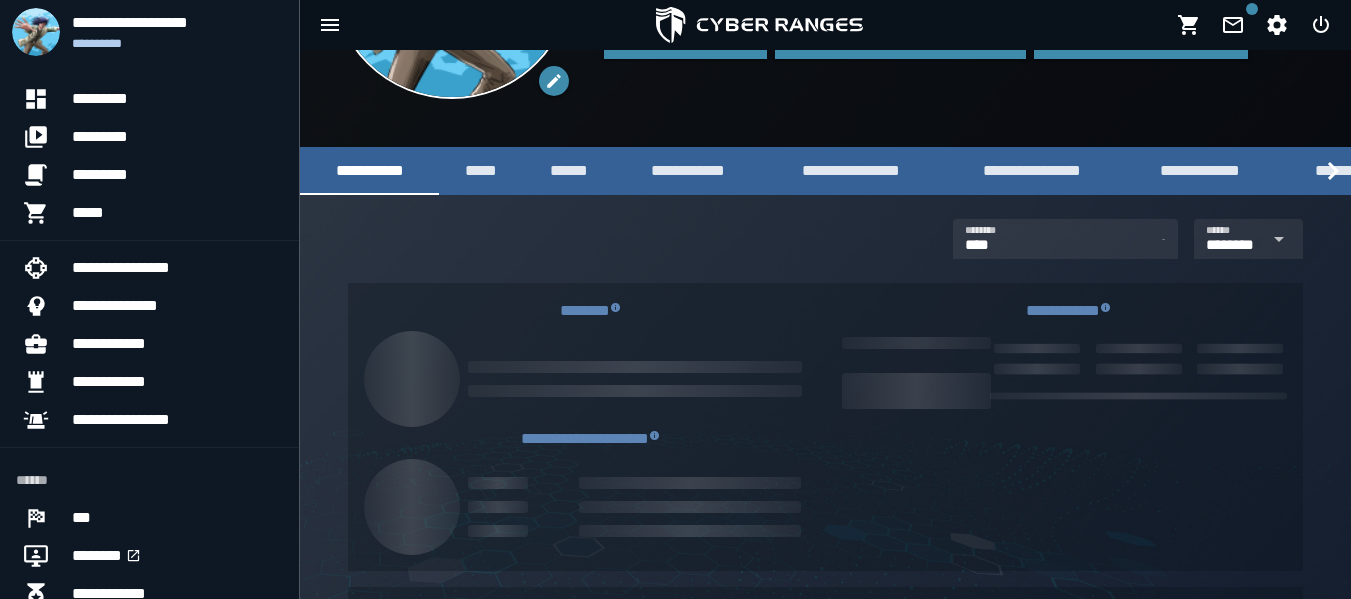 scroll, scrollTop: 300, scrollLeft: 0, axis: vertical 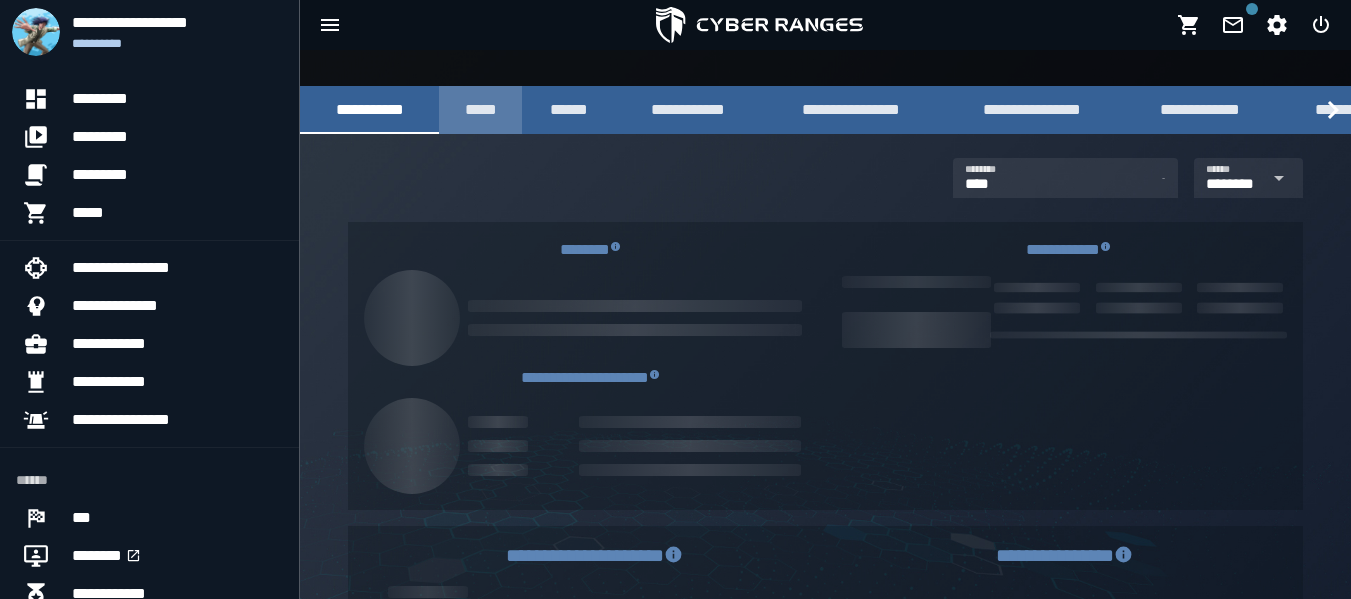 click on "*****" 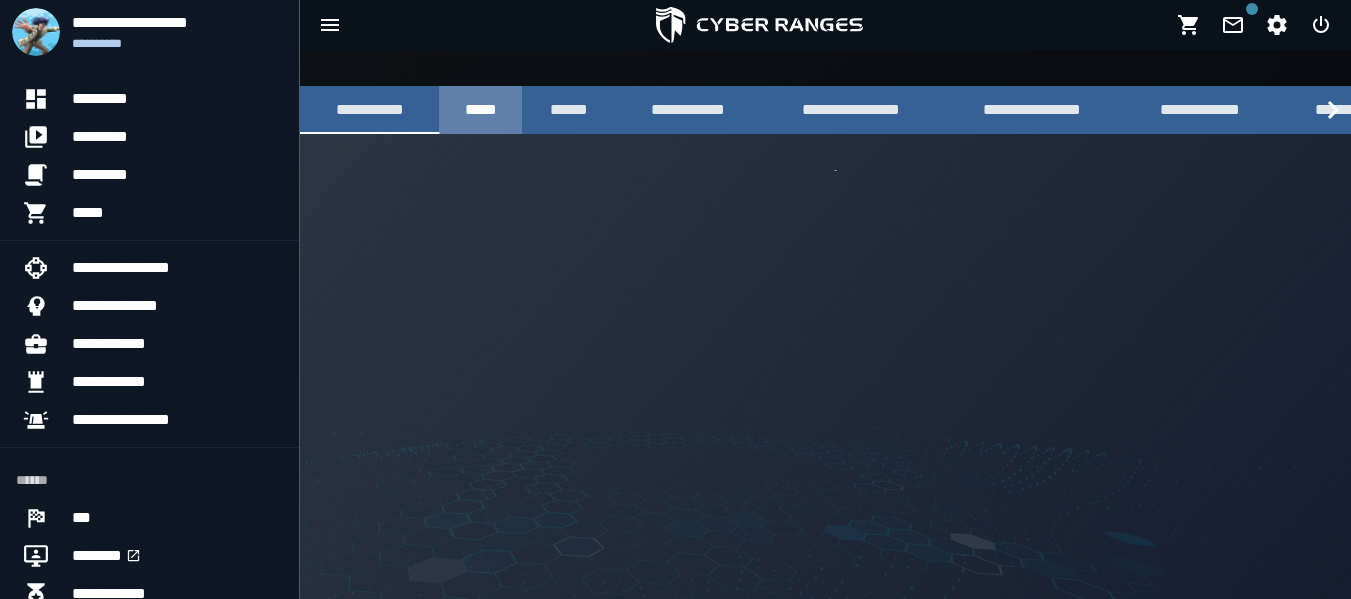scroll, scrollTop: 0, scrollLeft: 0, axis: both 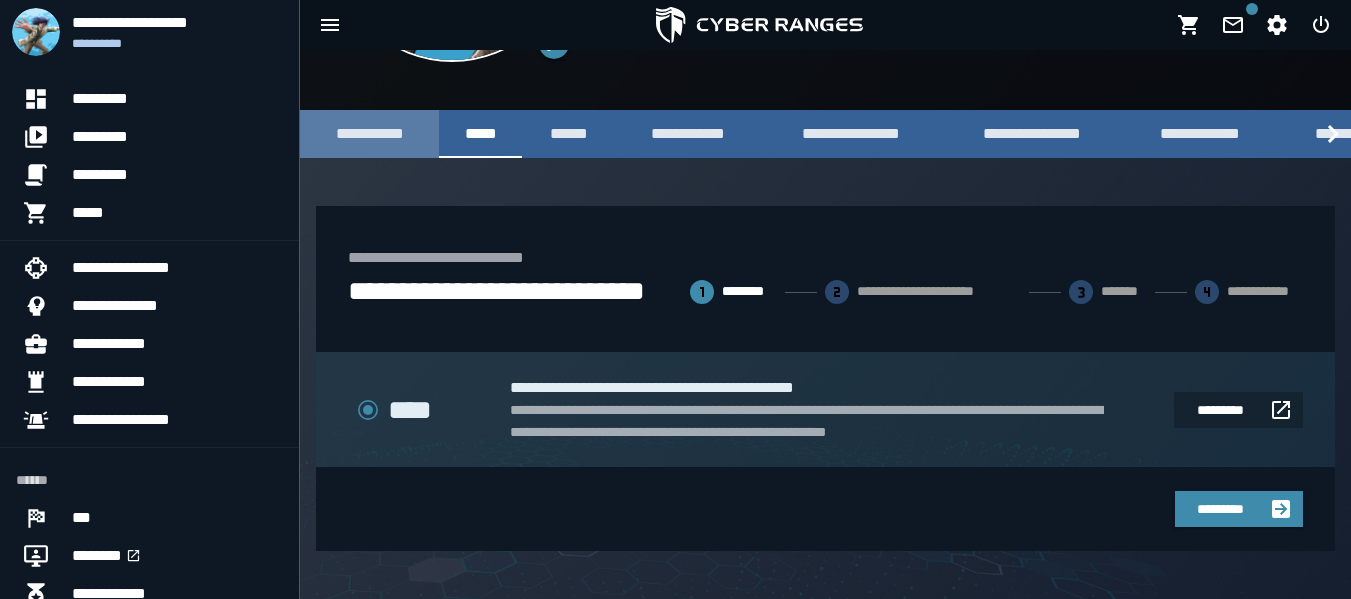 click on "**********" at bounding box center (369, 133) 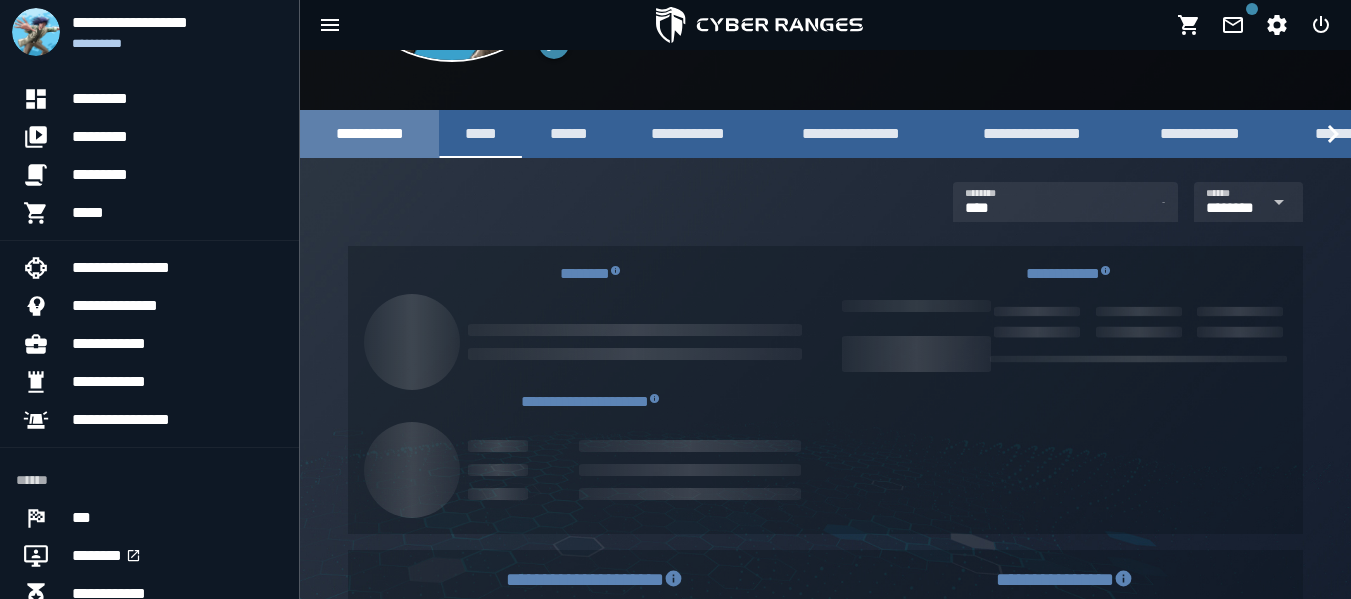 scroll, scrollTop: 0, scrollLeft: 0, axis: both 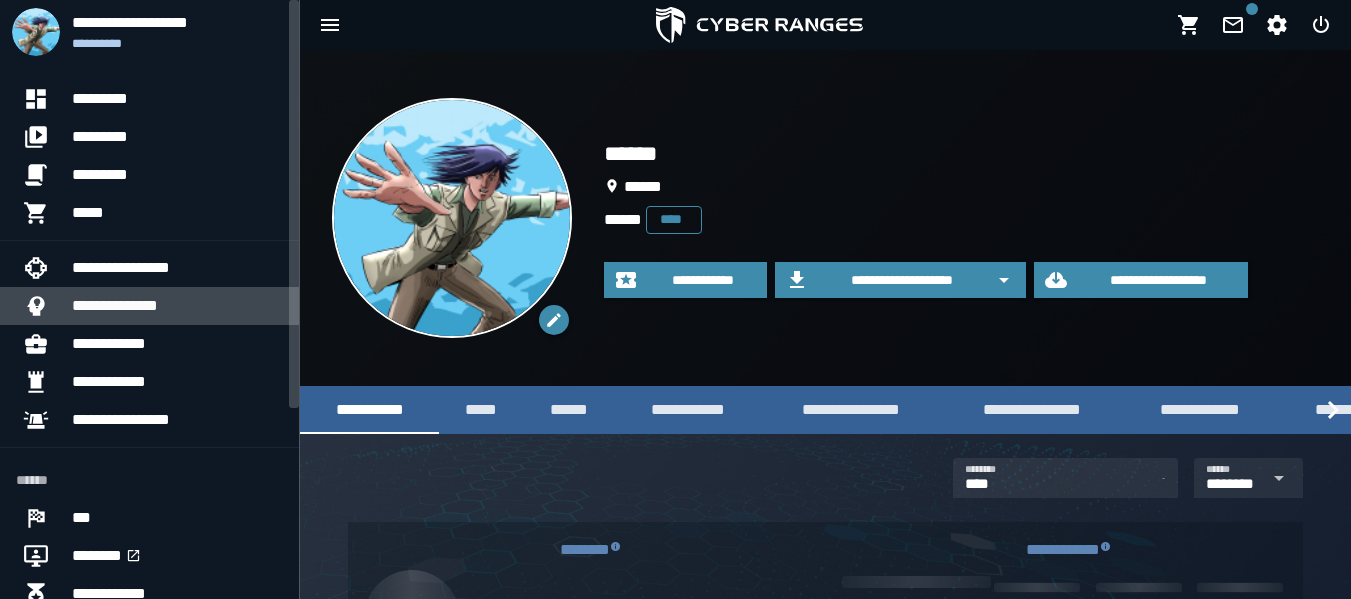 click on "**********" at bounding box center (177, 306) 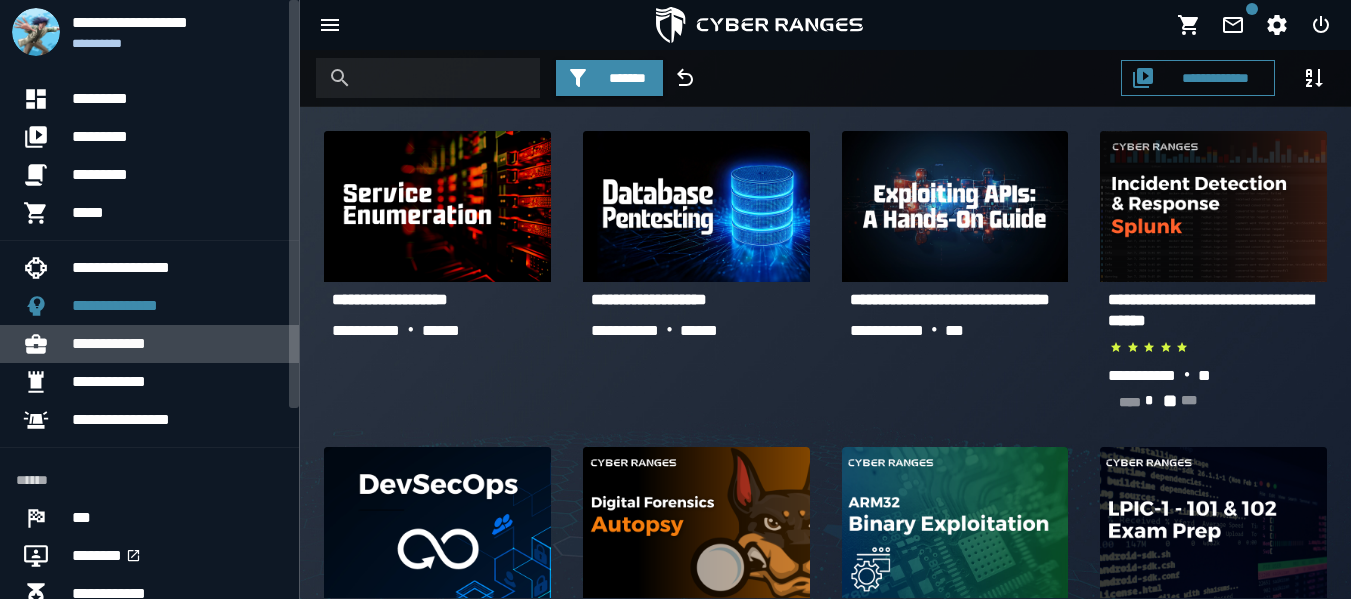 click on "**********" at bounding box center (177, 344) 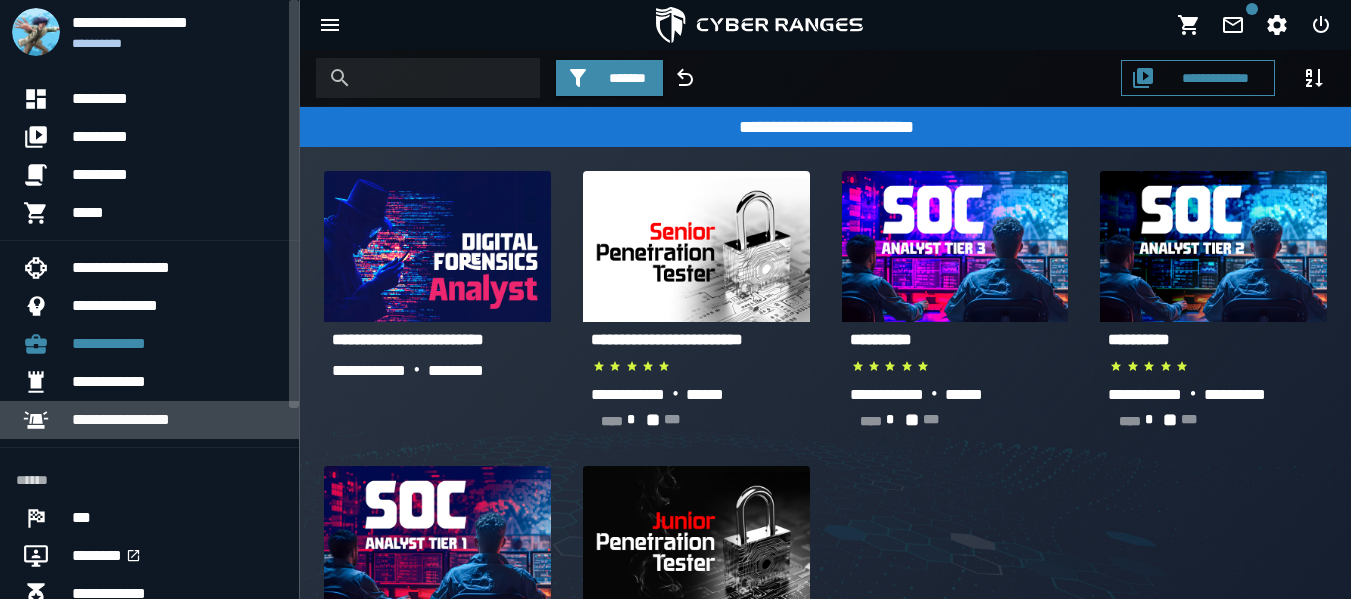 click on "**********" at bounding box center [177, 420] 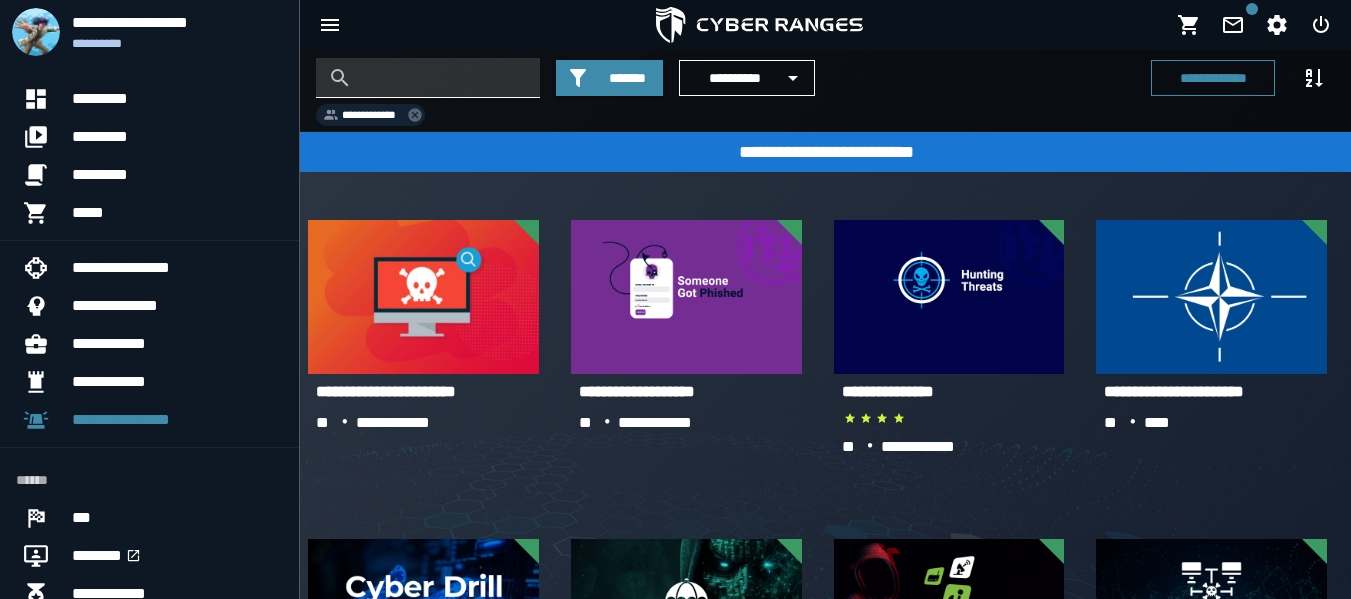 click at bounding box center [443, 78] 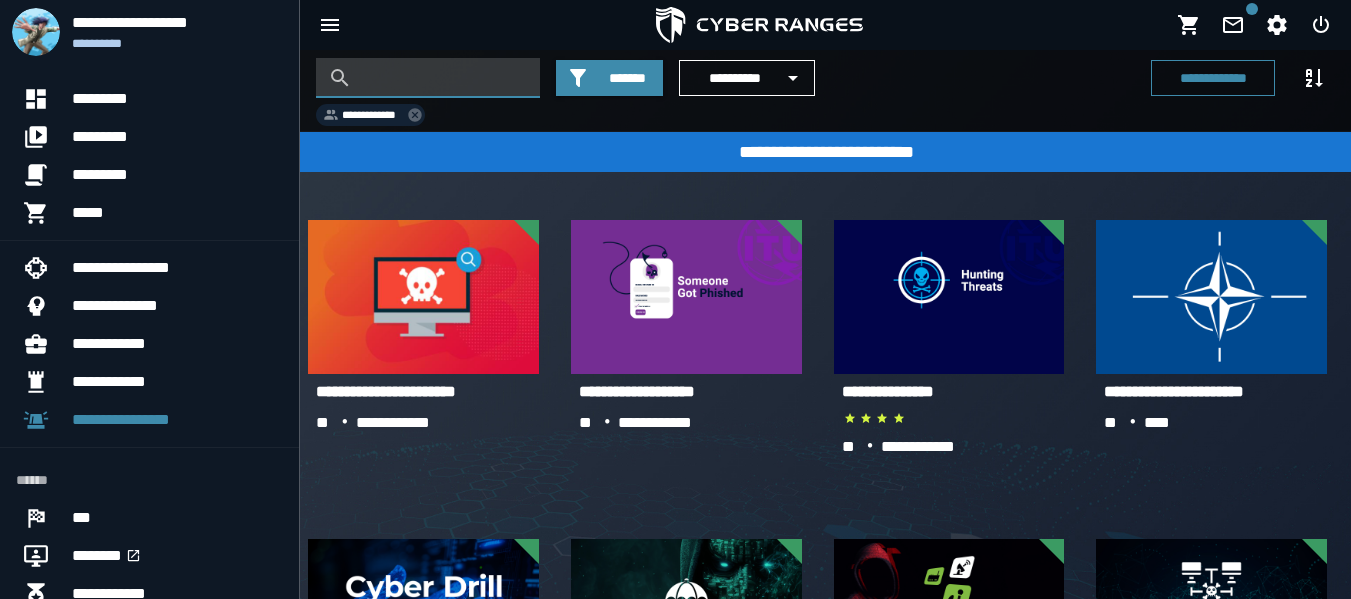 paste on "**********" 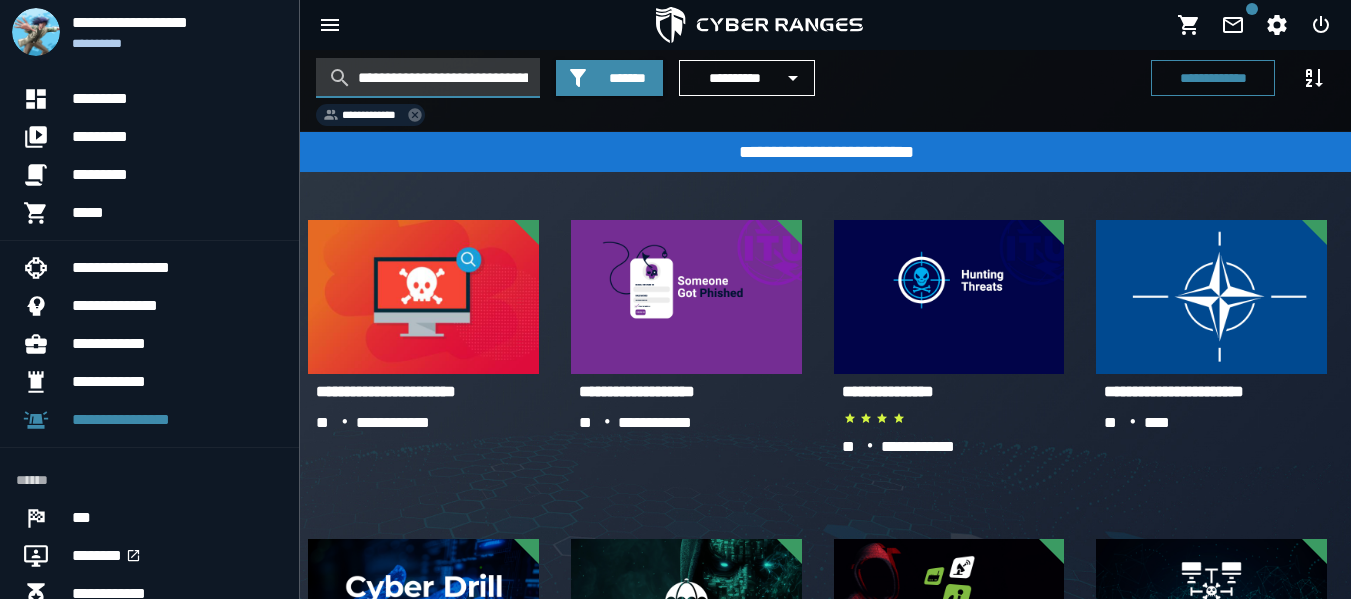 scroll, scrollTop: 0, scrollLeft: 74, axis: horizontal 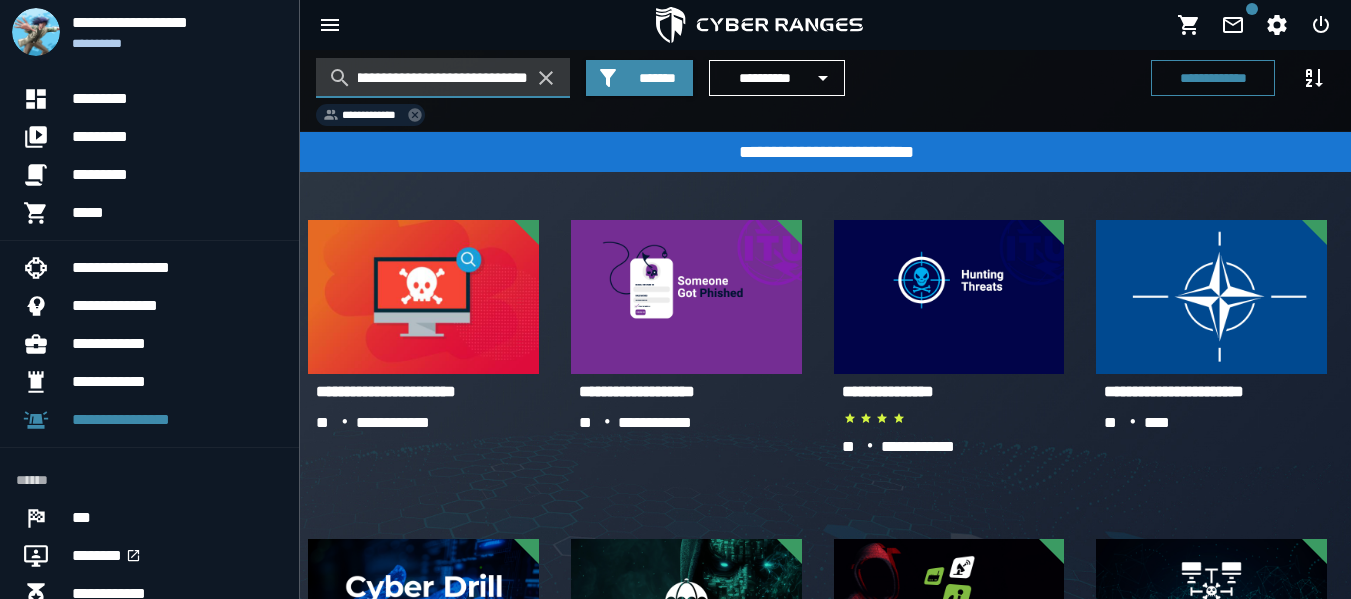 type on "**********" 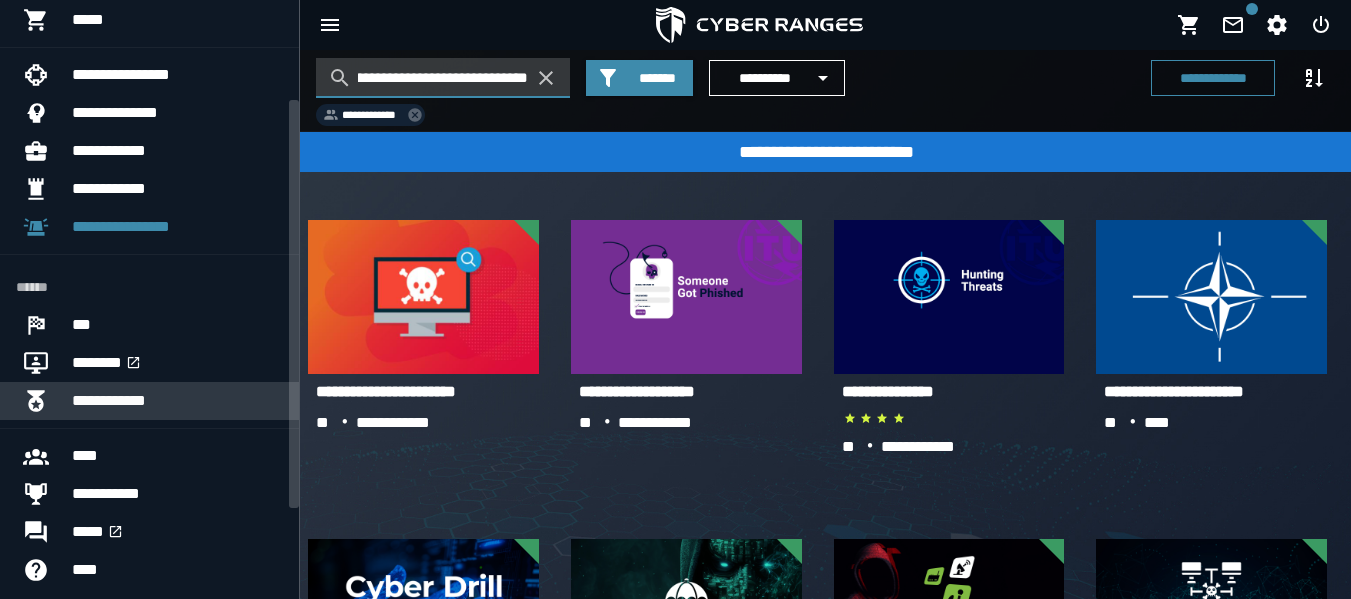 scroll, scrollTop: 200, scrollLeft: 0, axis: vertical 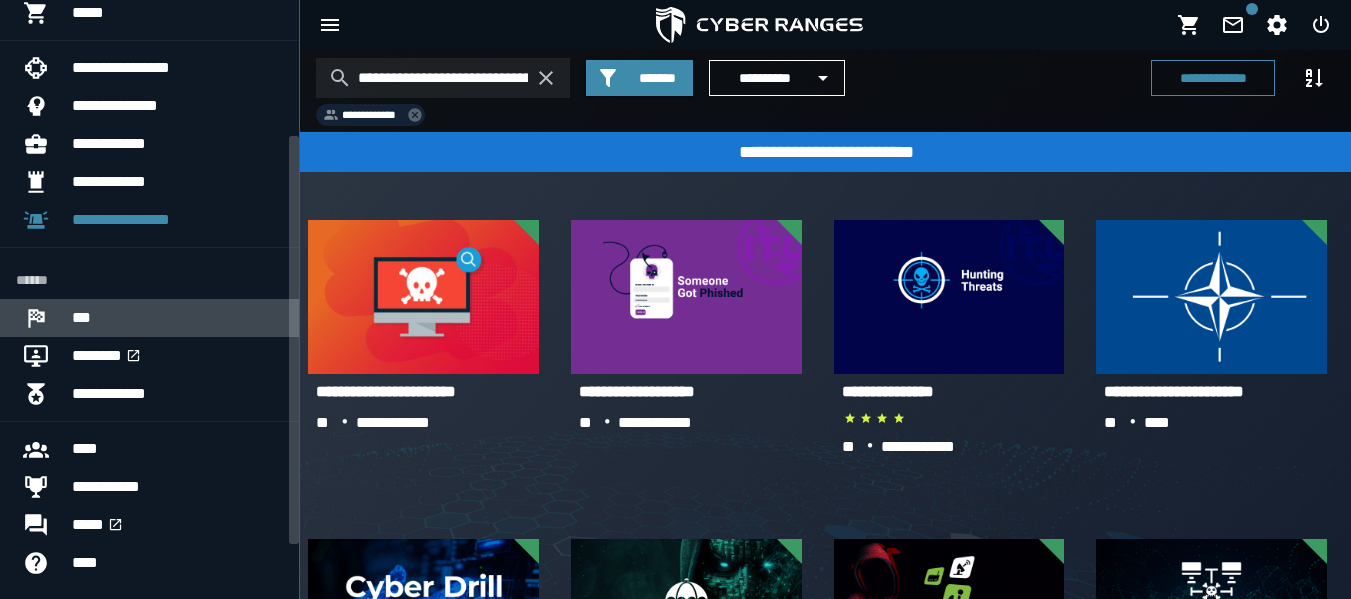 click on "***" at bounding box center [177, 318] 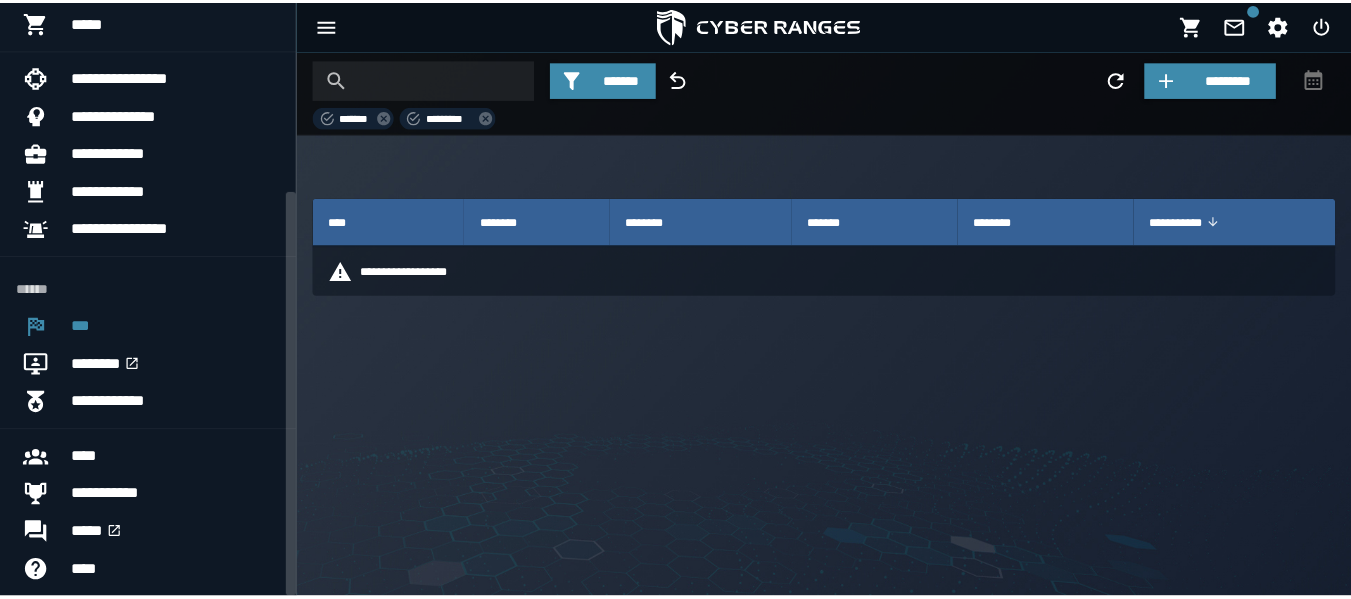 scroll, scrollTop: 280, scrollLeft: 0, axis: vertical 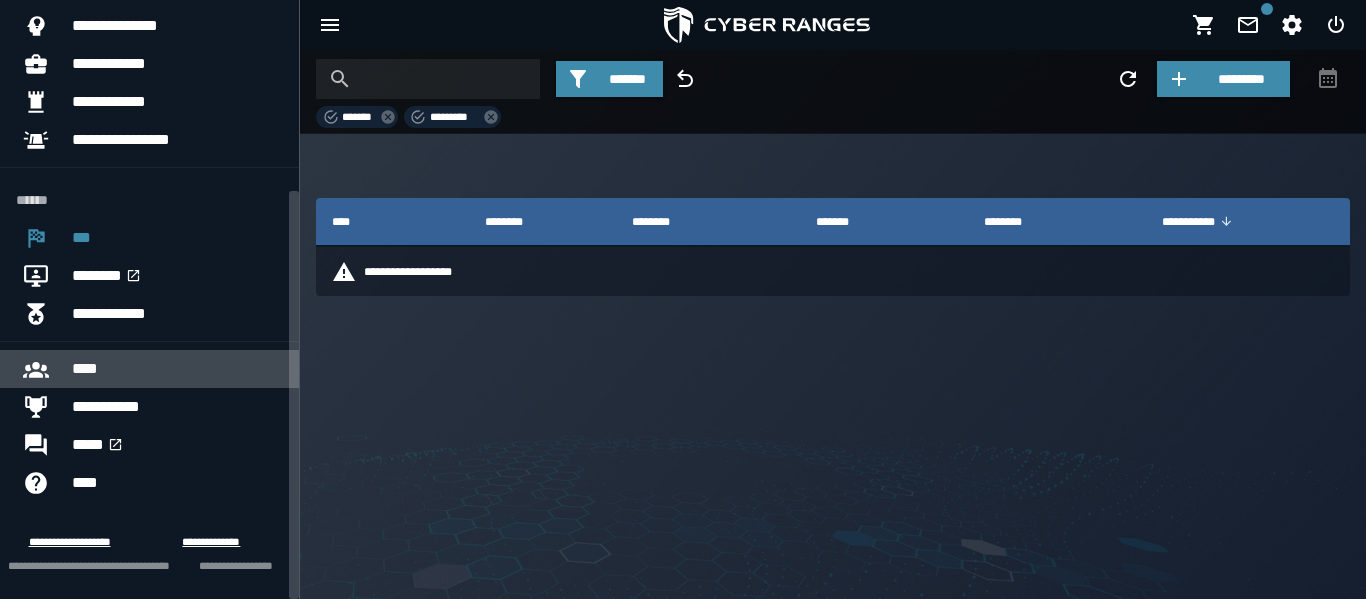 click on "****" at bounding box center (177, 369) 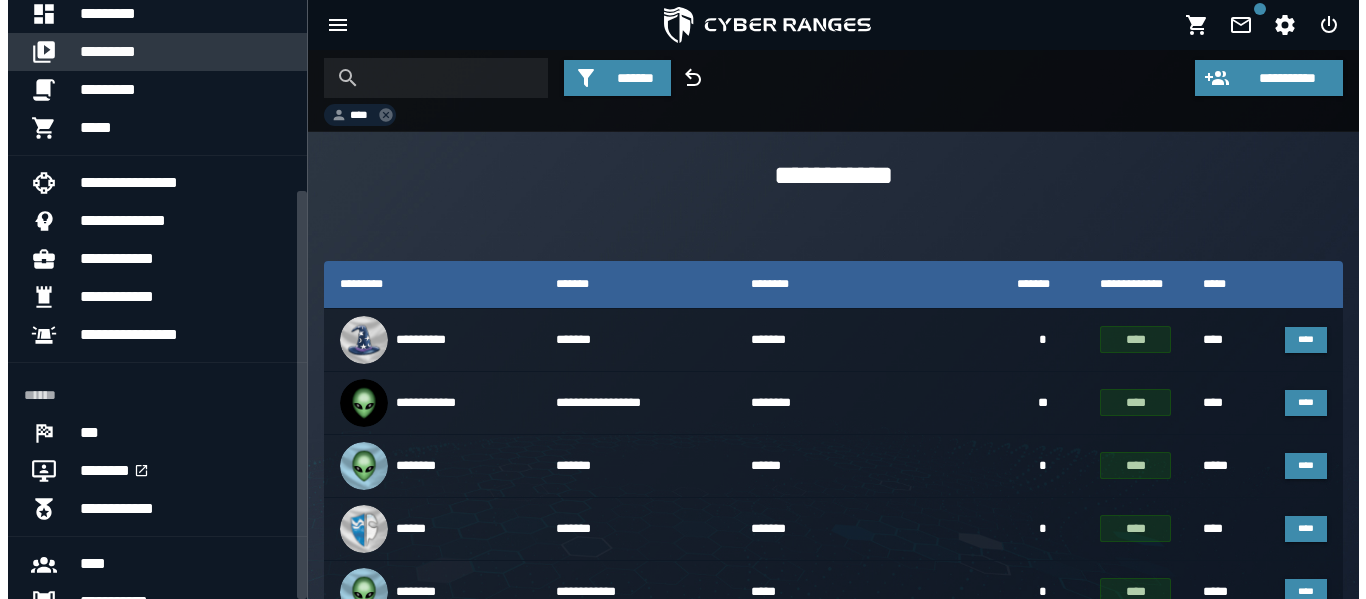 scroll, scrollTop: 0, scrollLeft: 0, axis: both 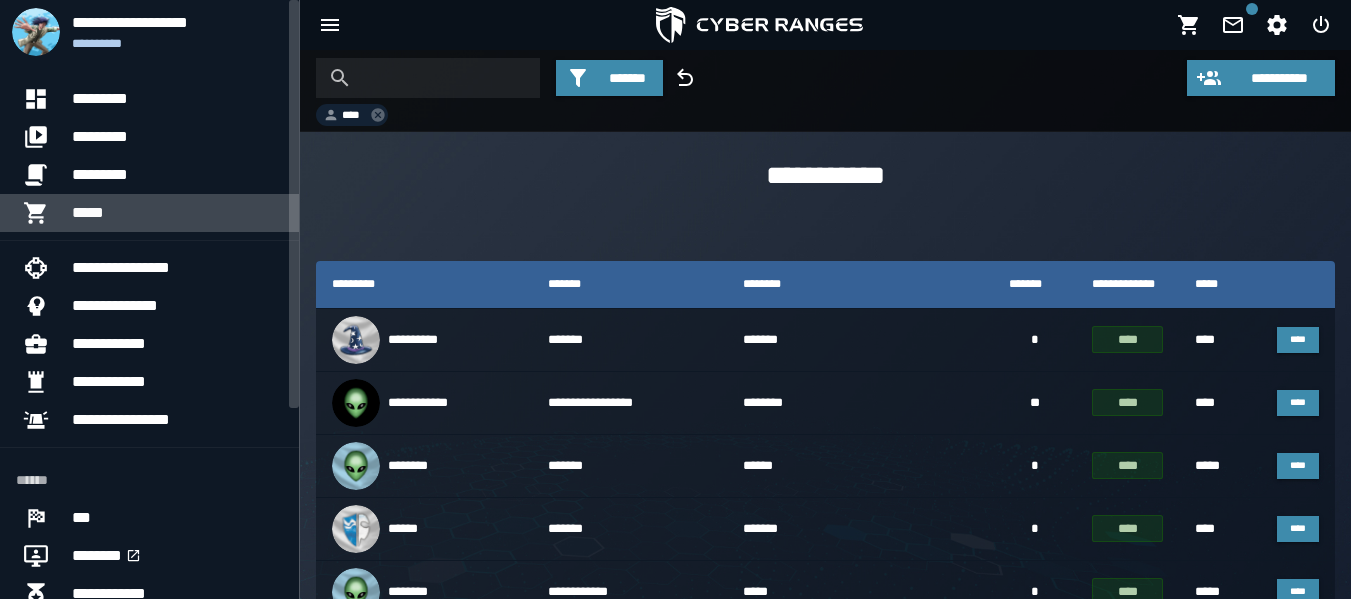 click on "*****" at bounding box center [177, 213] 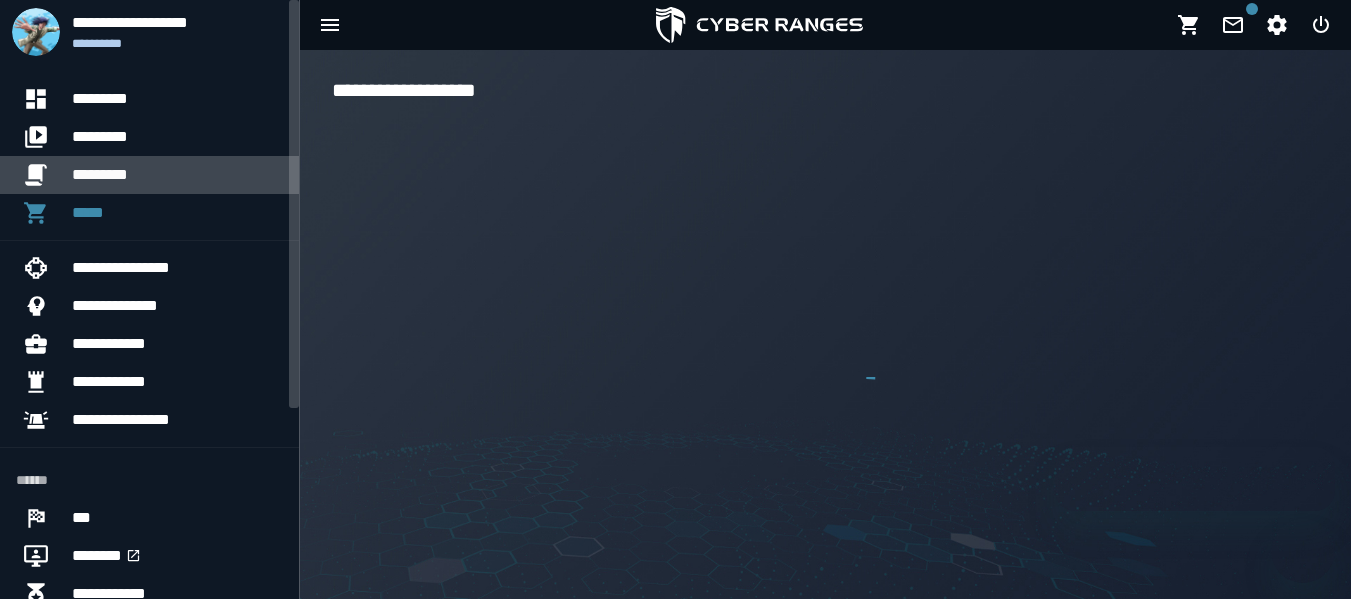 click on "*********" at bounding box center [177, 175] 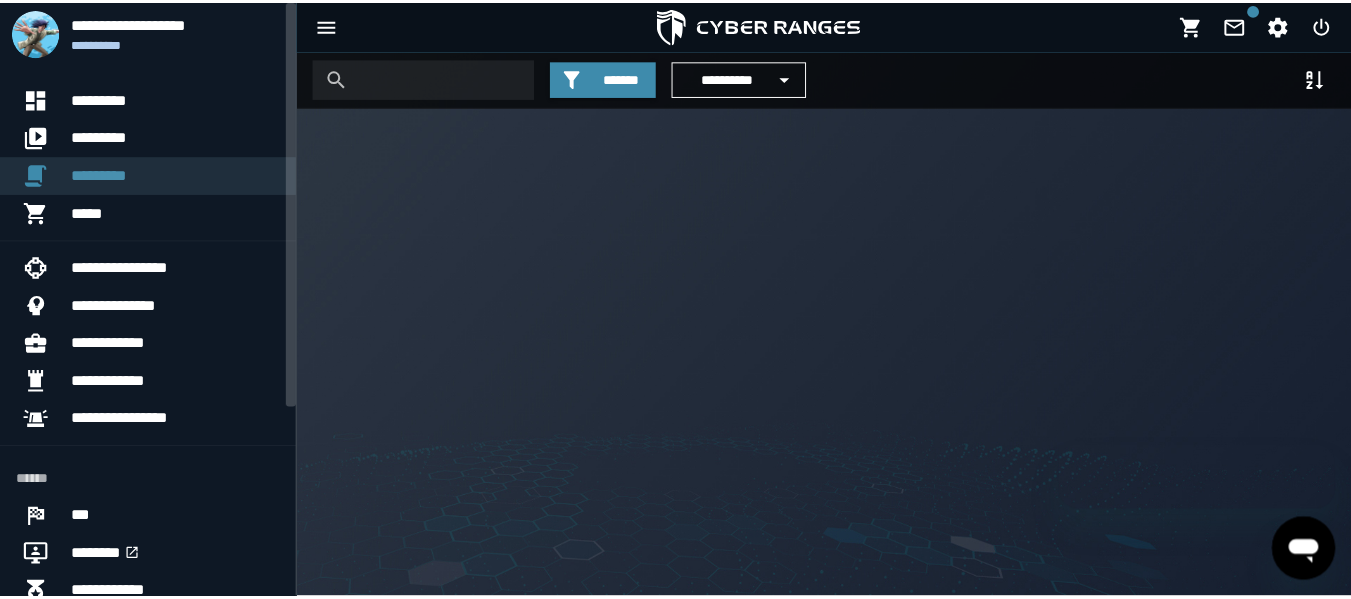 scroll, scrollTop: 0, scrollLeft: 0, axis: both 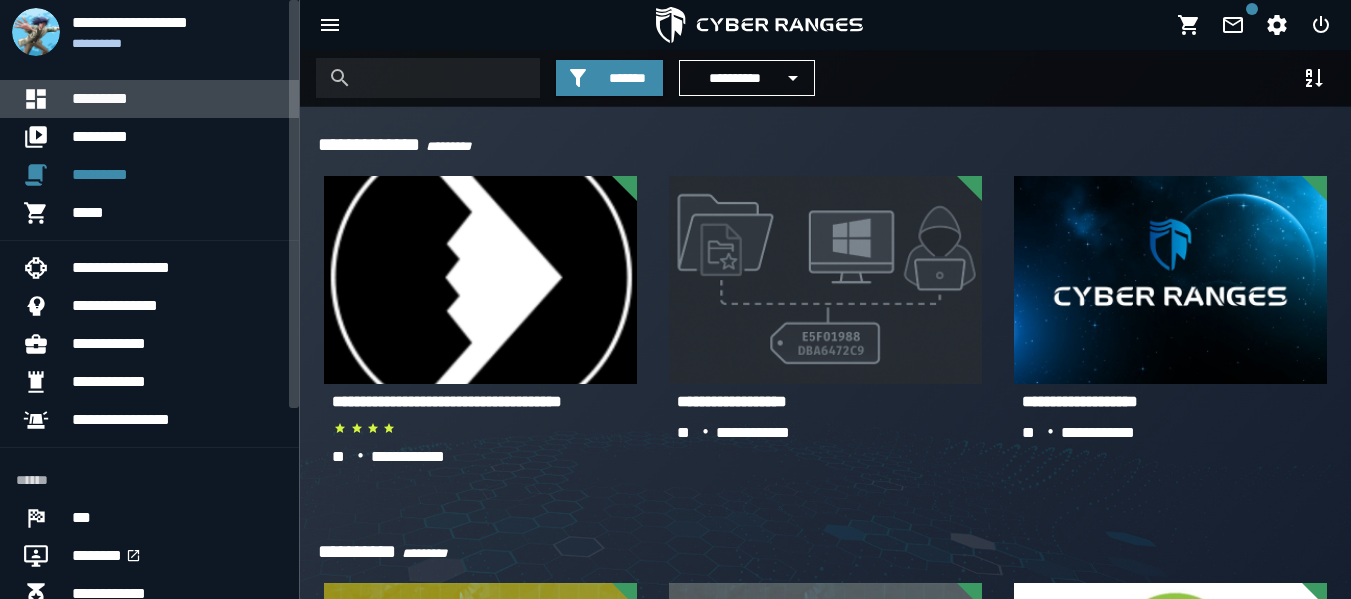 click on "*********" at bounding box center [177, 99] 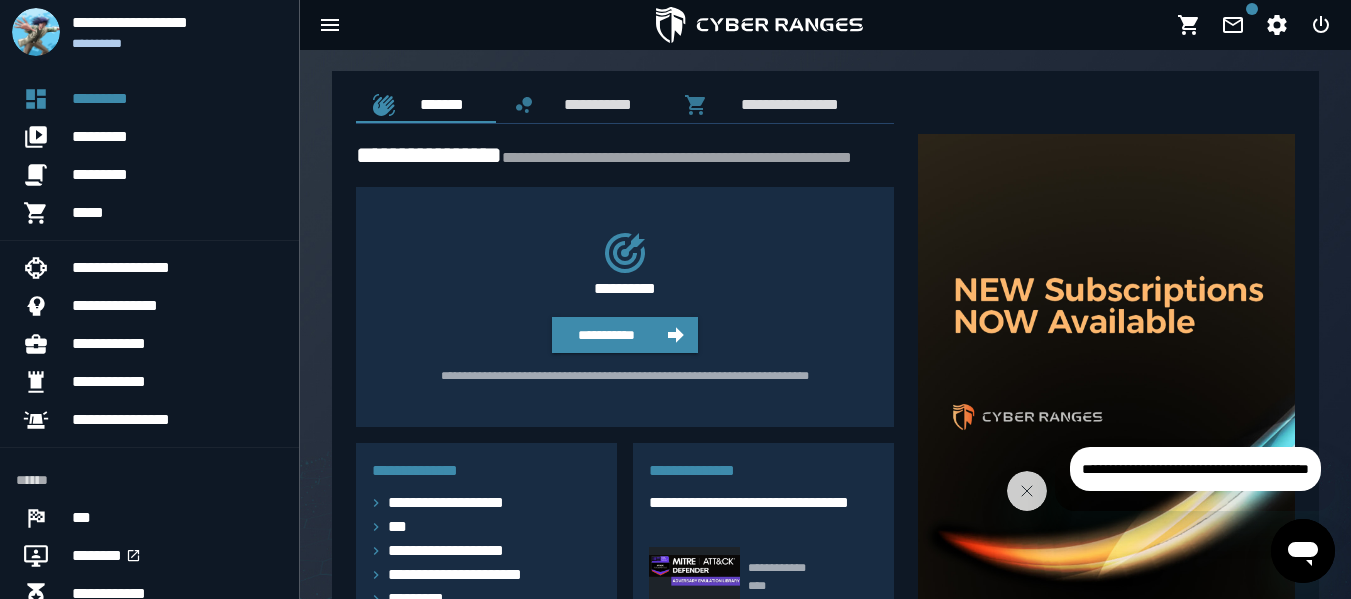 scroll, scrollTop: 0, scrollLeft: 0, axis: both 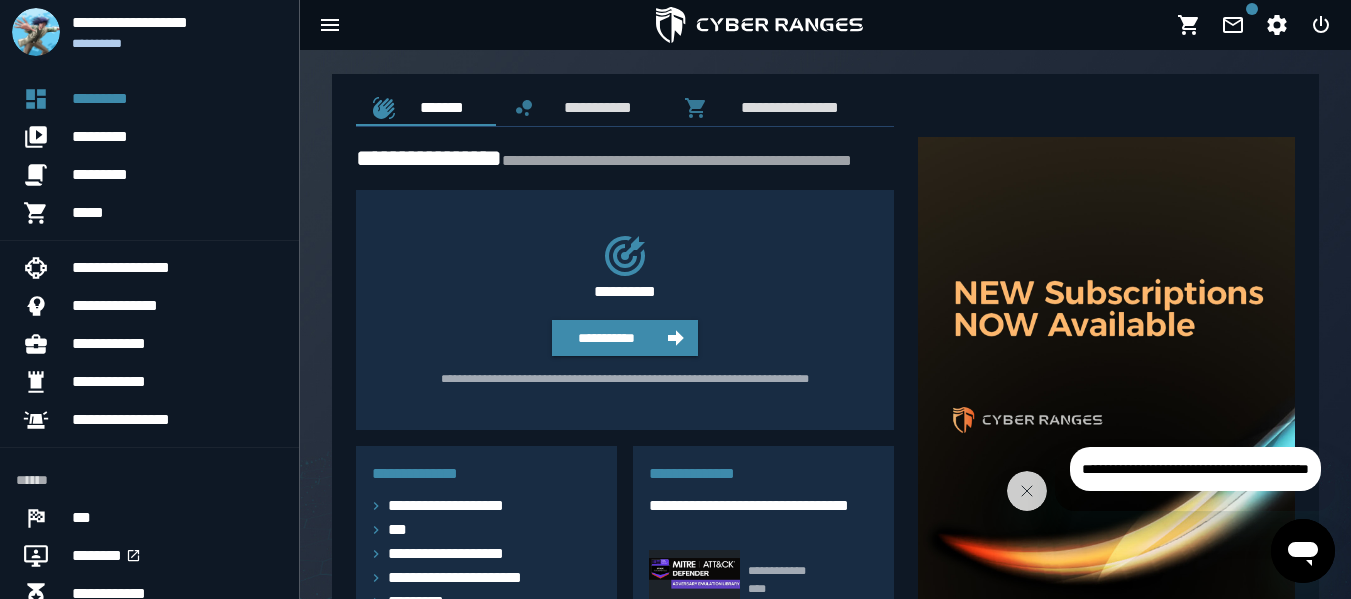 click on "**********" at bounding box center [613, 408] 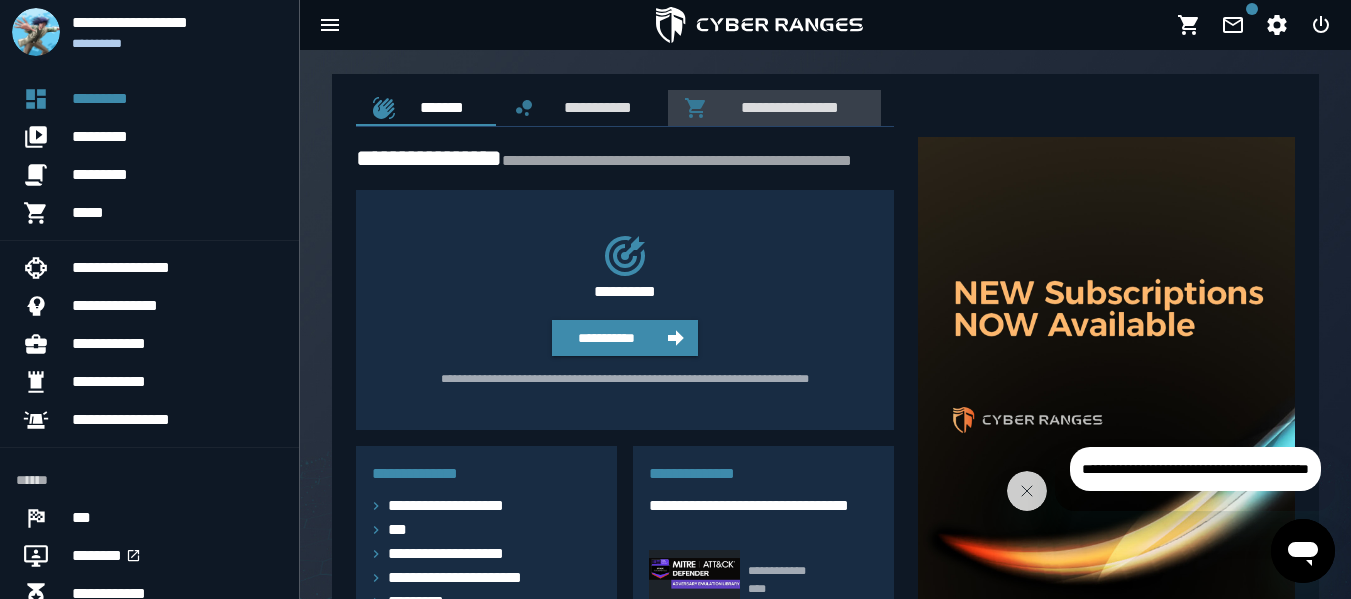click on "**********" at bounding box center (786, 107) 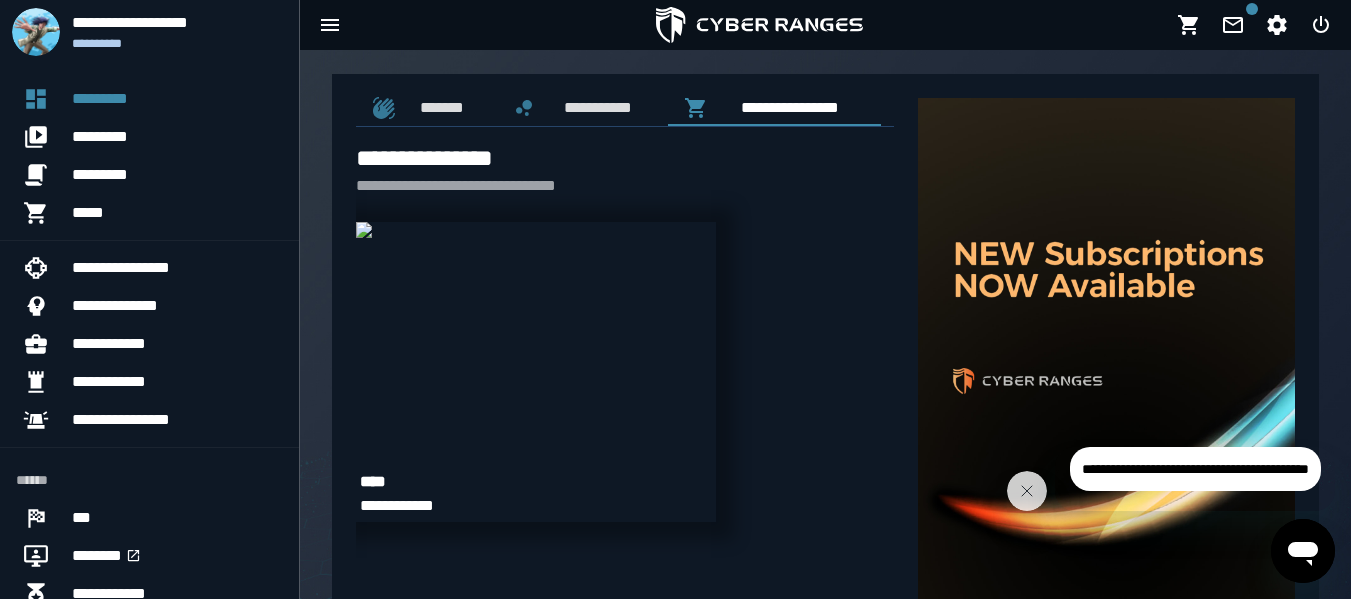 click at bounding box center (364, 230) 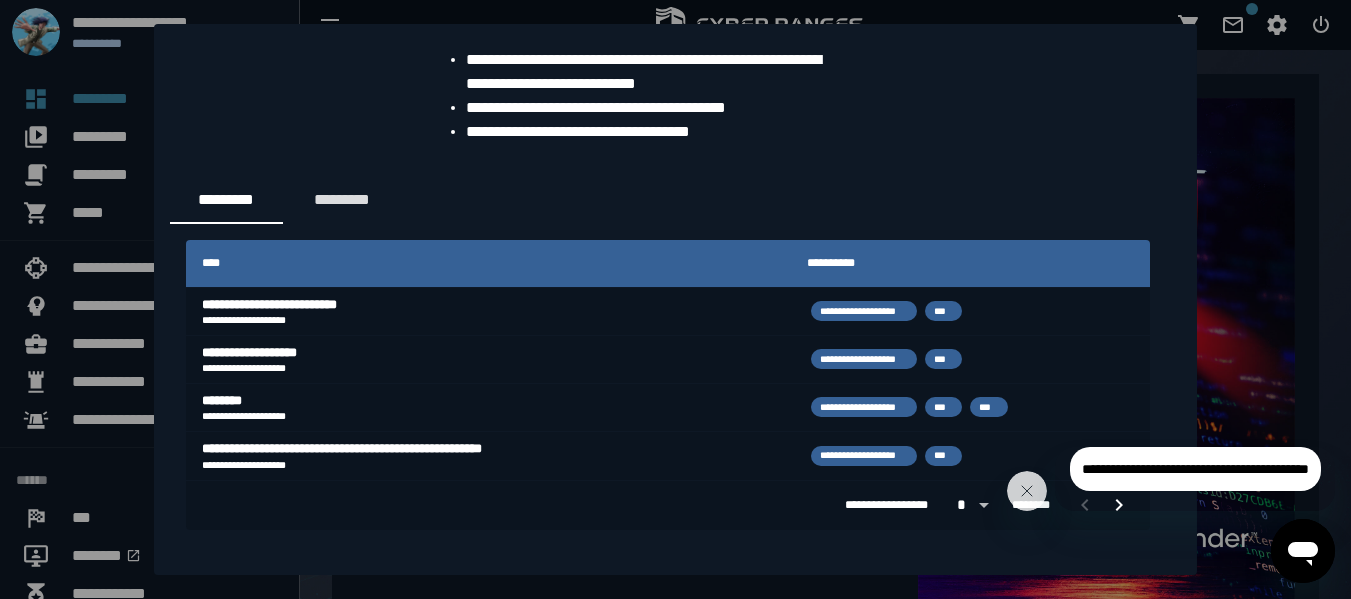 scroll, scrollTop: 382, scrollLeft: 0, axis: vertical 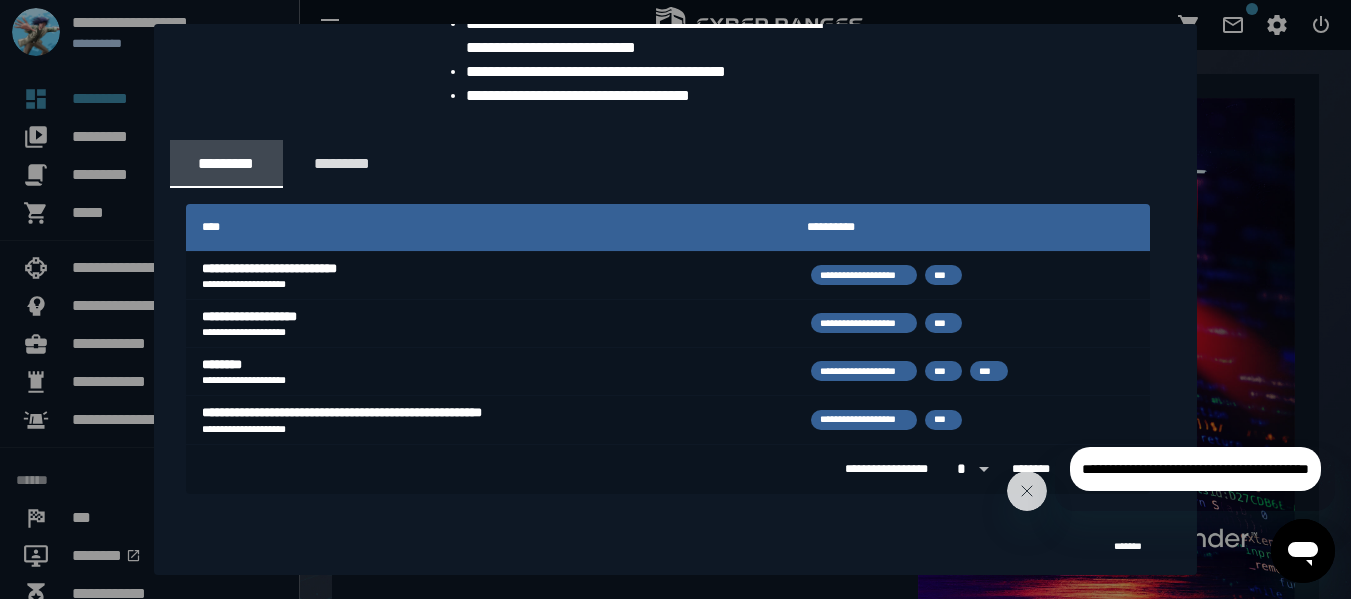 click at bounding box center [675, 299] 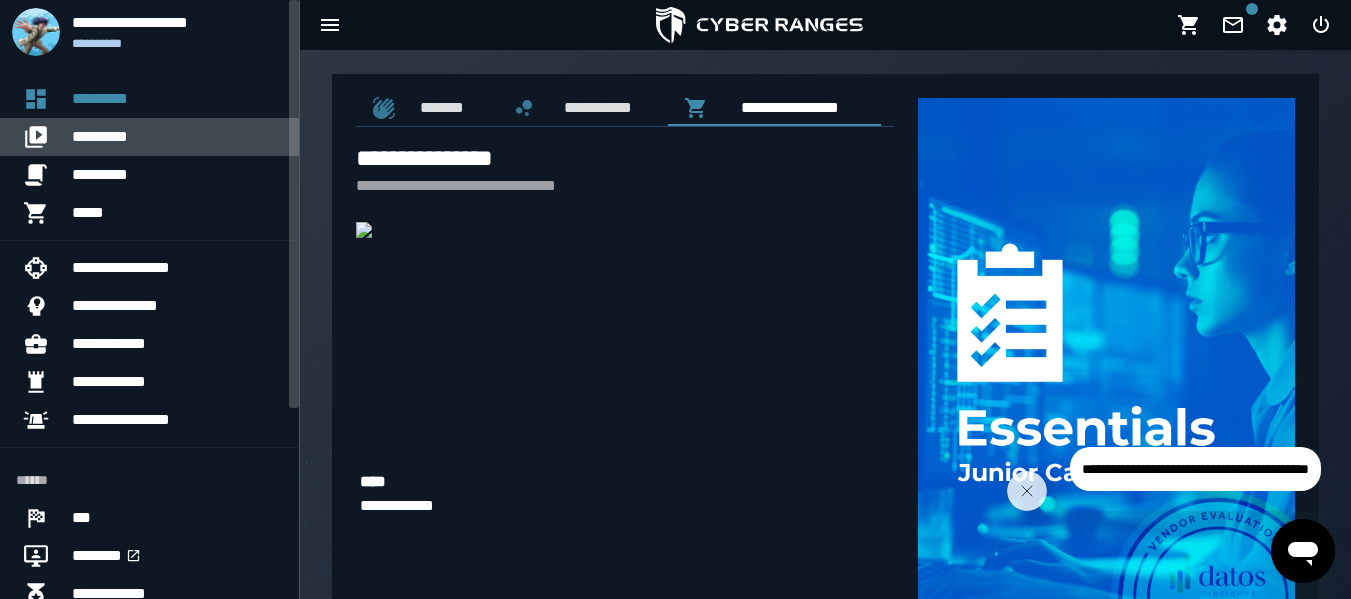 click on "*********" at bounding box center [177, 137] 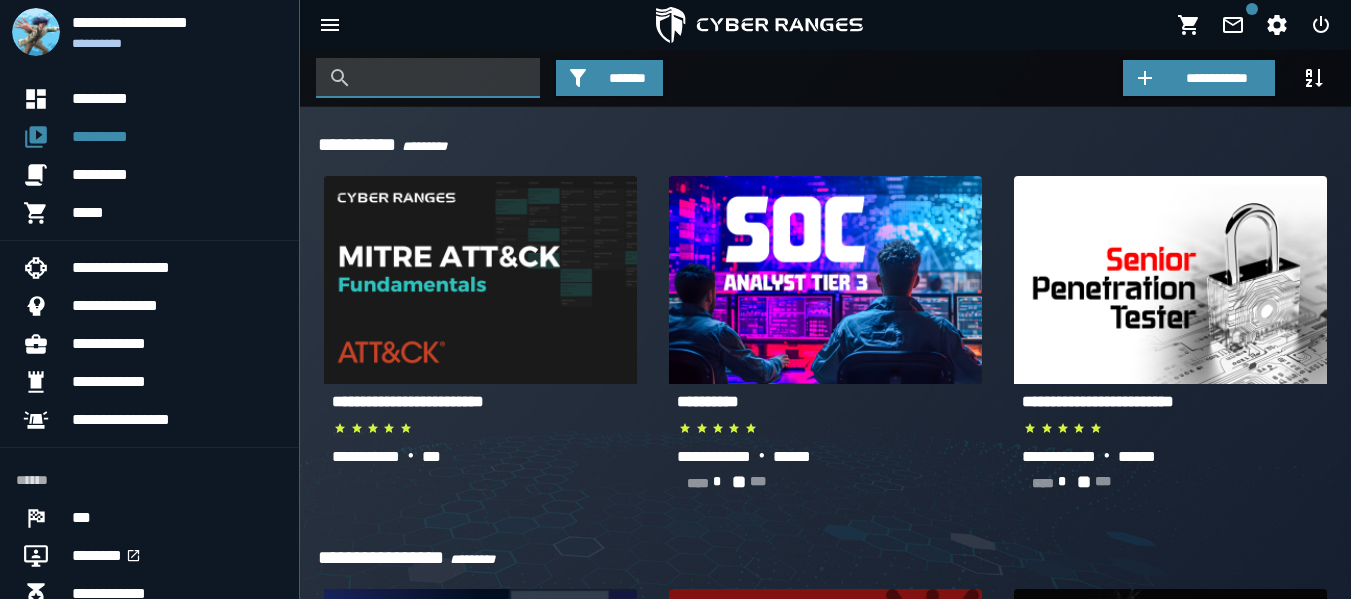click at bounding box center [443, 78] 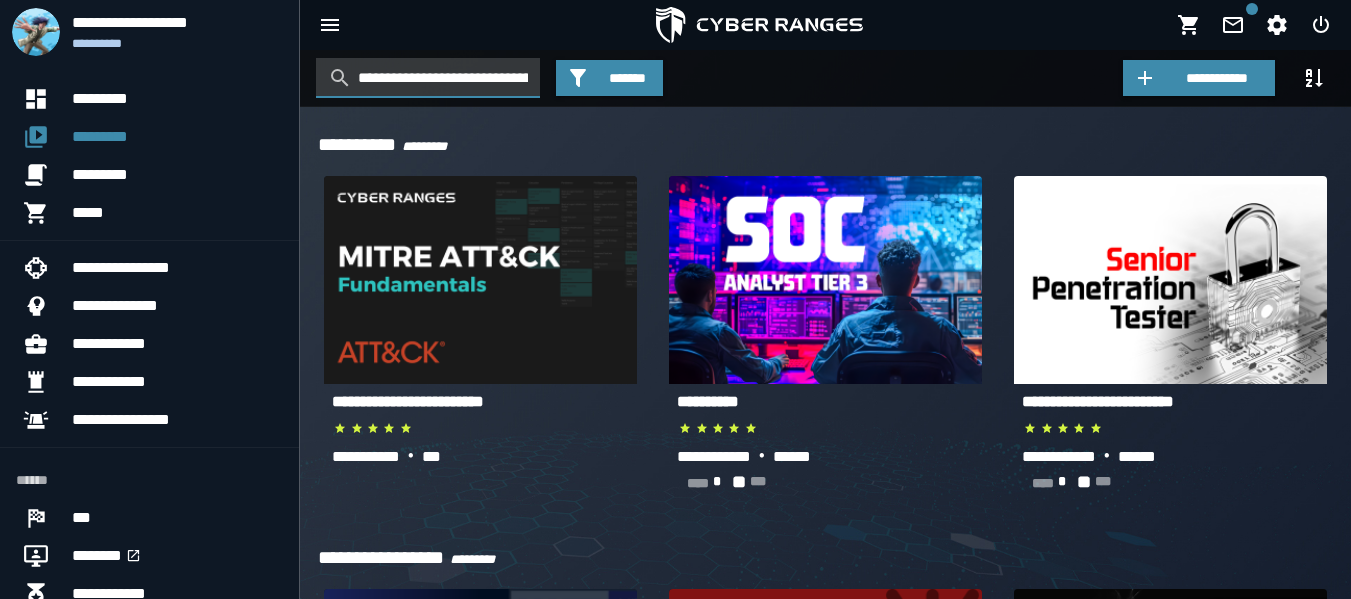 scroll, scrollTop: 0, scrollLeft: 74, axis: horizontal 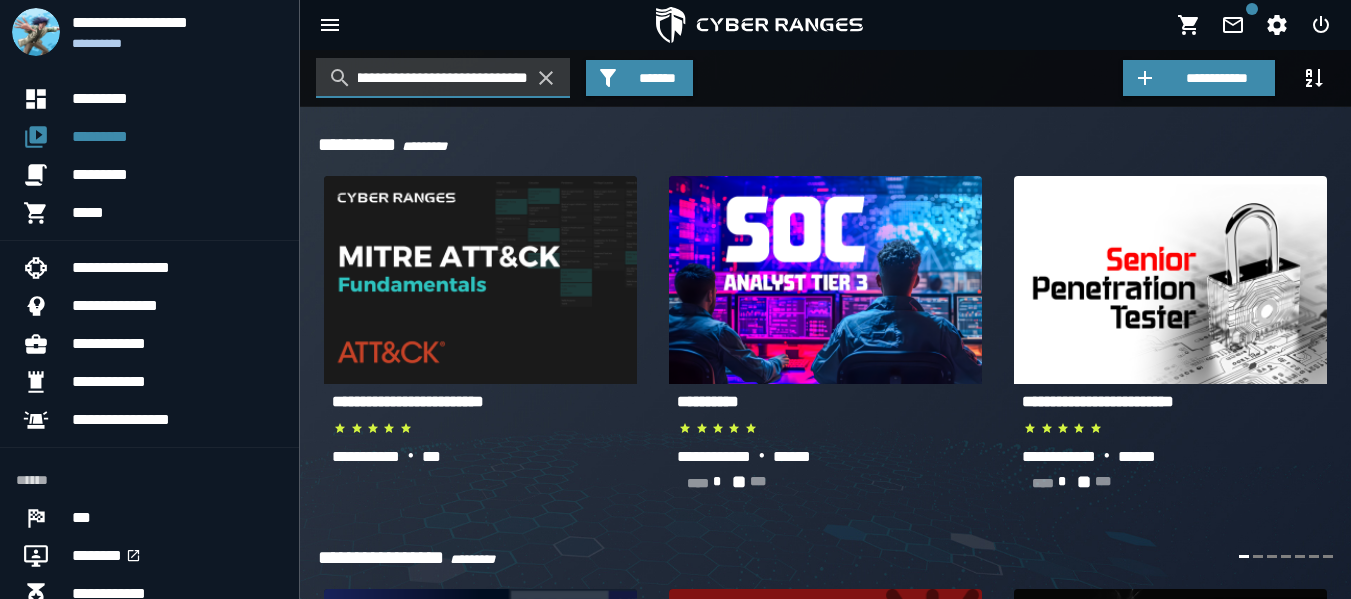 type on "**********" 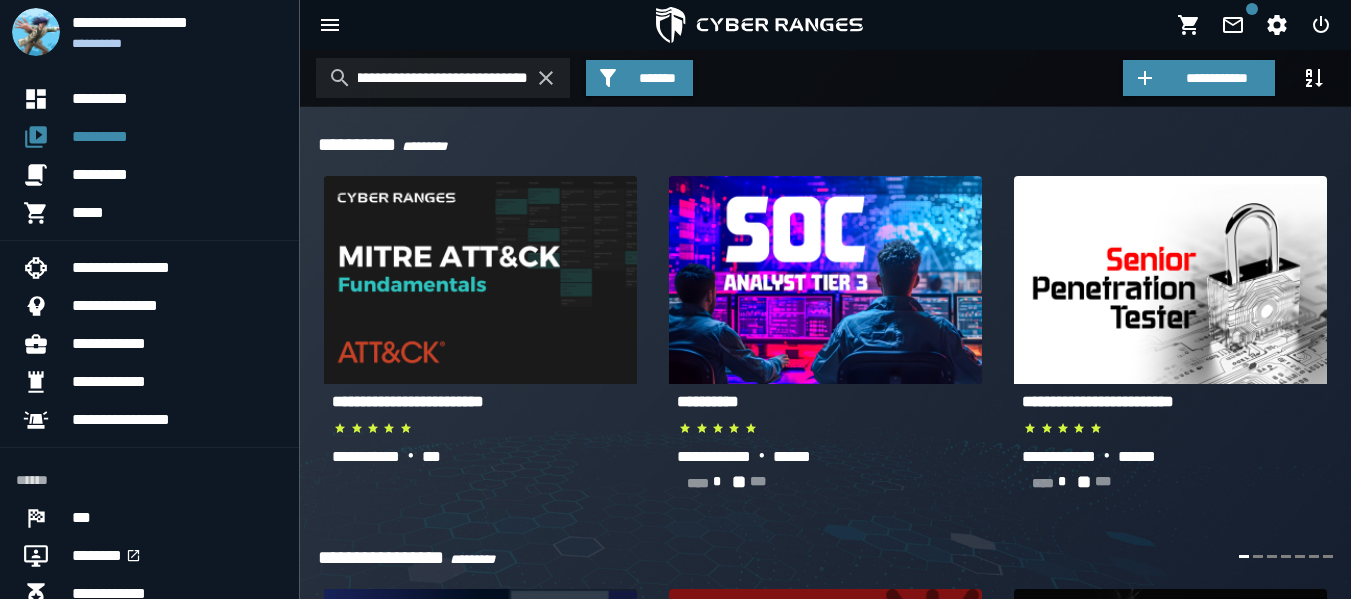 scroll, scrollTop: 0, scrollLeft: 0, axis: both 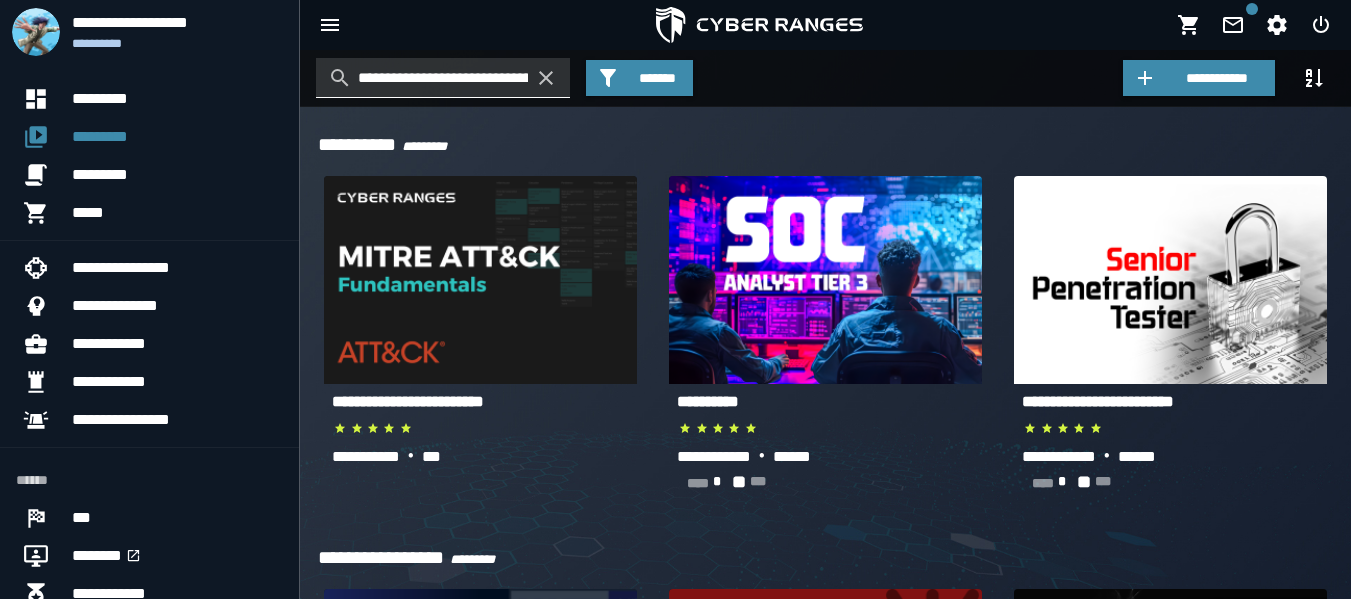click 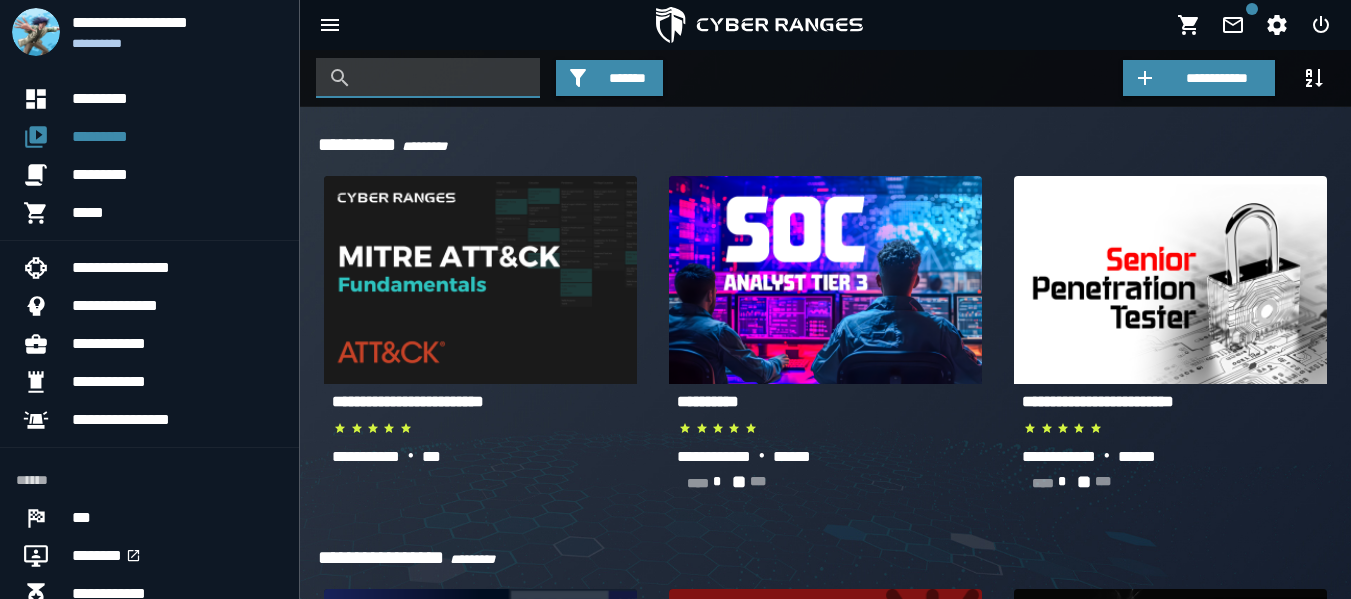 click at bounding box center [443, 78] 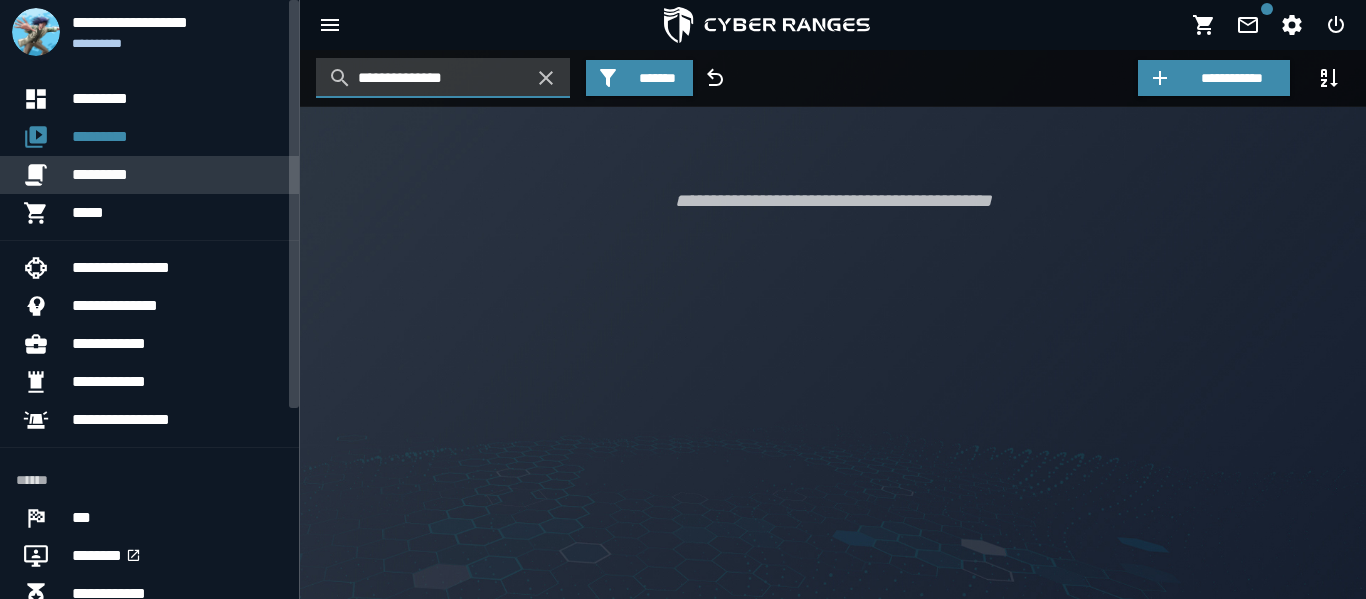 type on "**********" 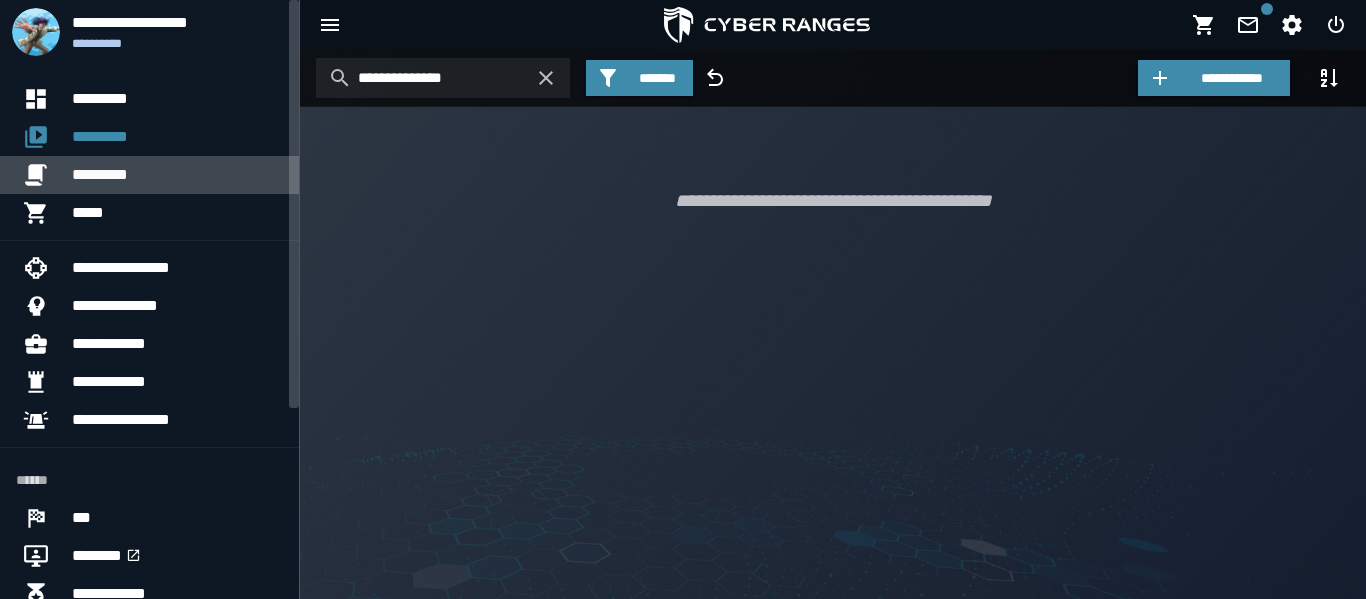 click on "*********" at bounding box center (177, 175) 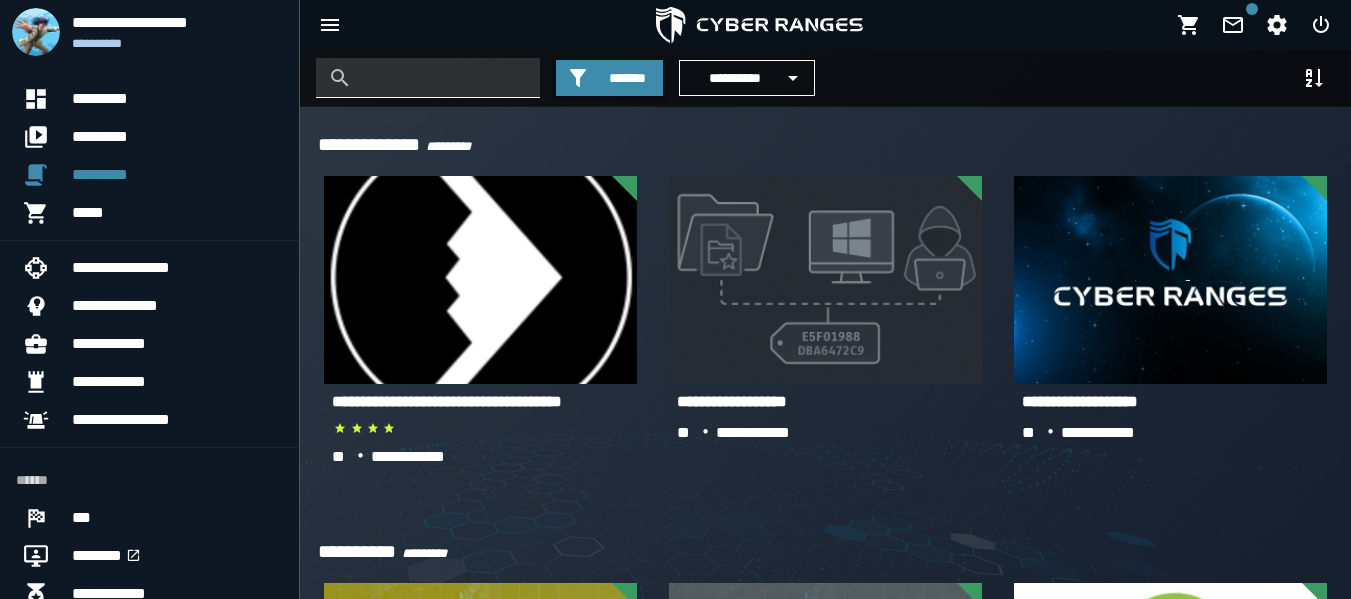 click at bounding box center [443, 78] 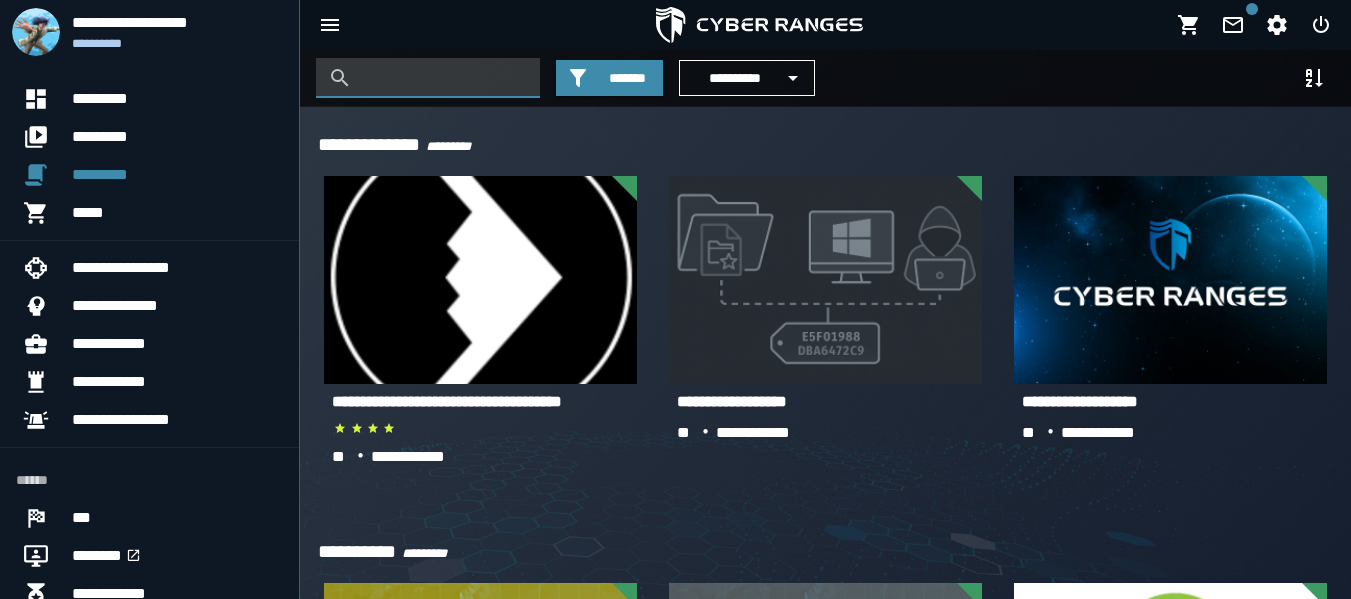paste on "**********" 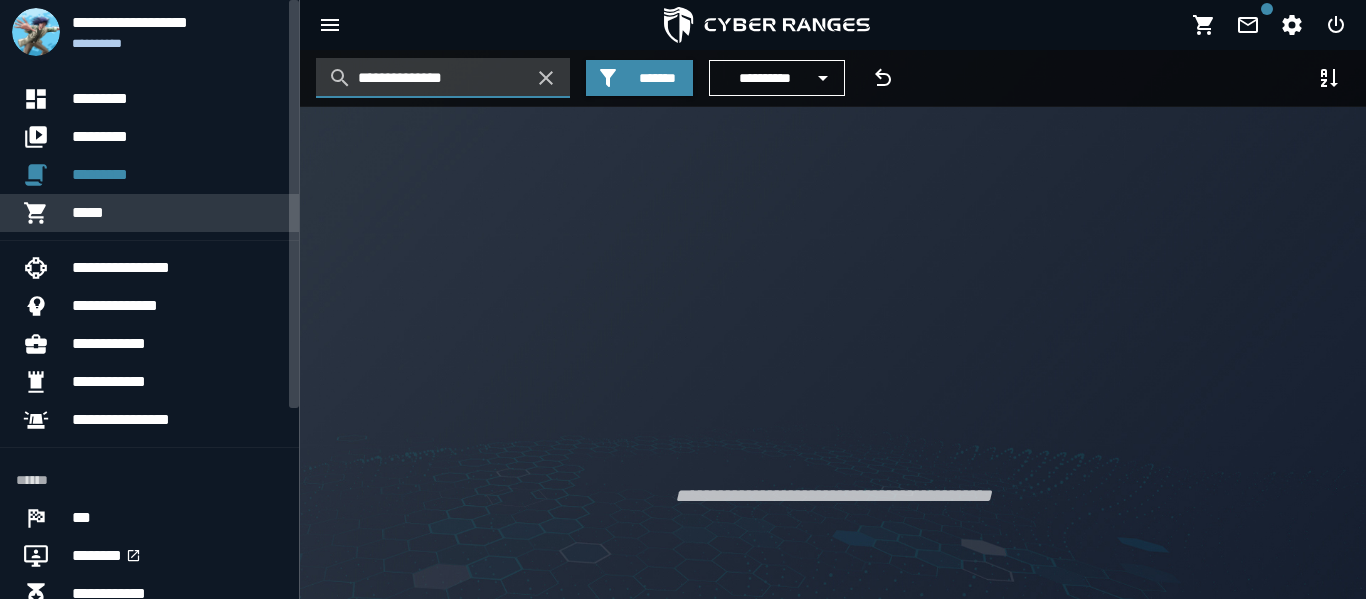 type on "**********" 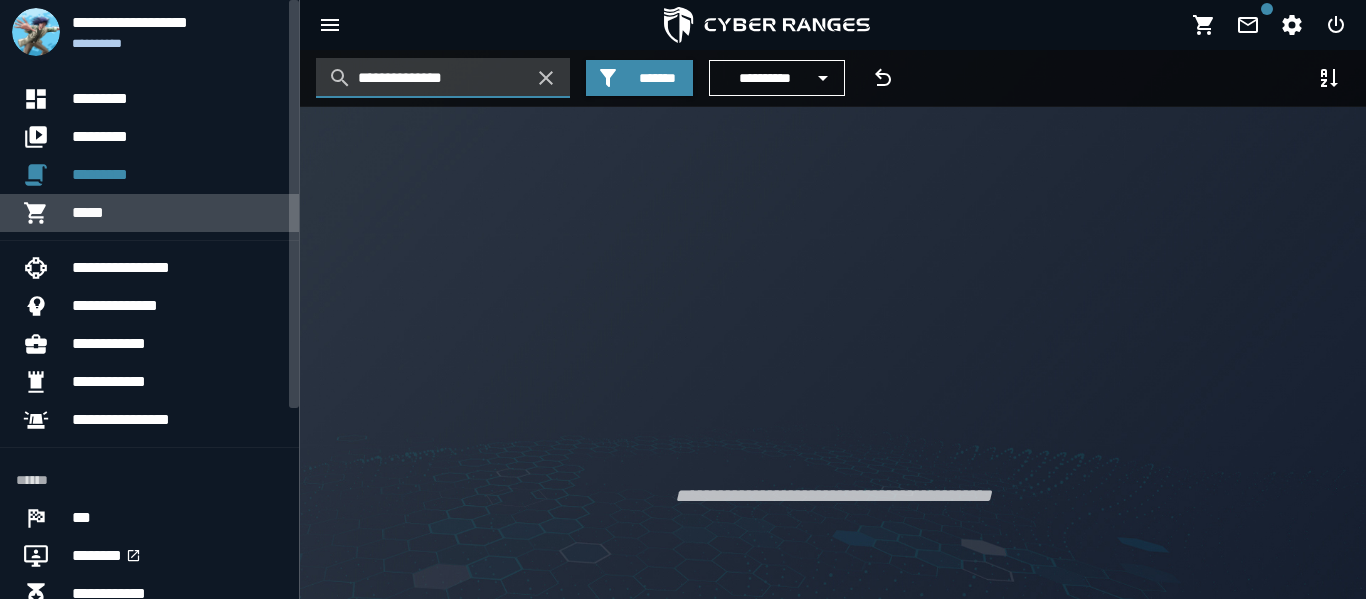 click on "*****" at bounding box center [177, 213] 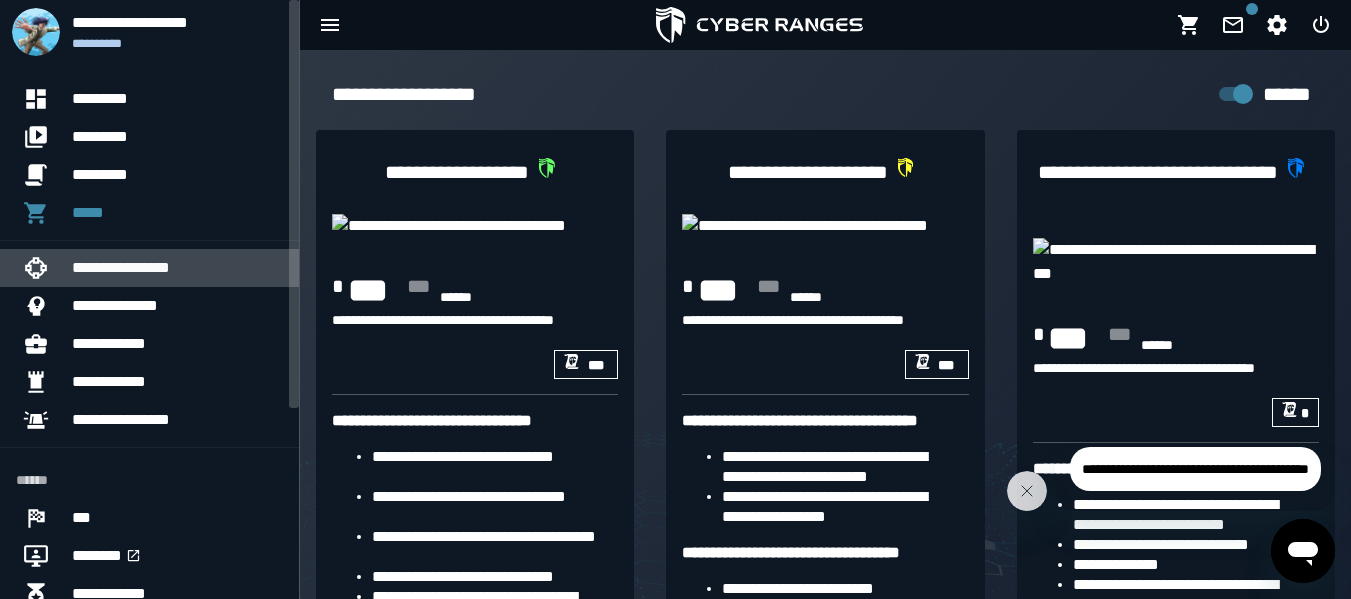 click on "**********" at bounding box center [177, 268] 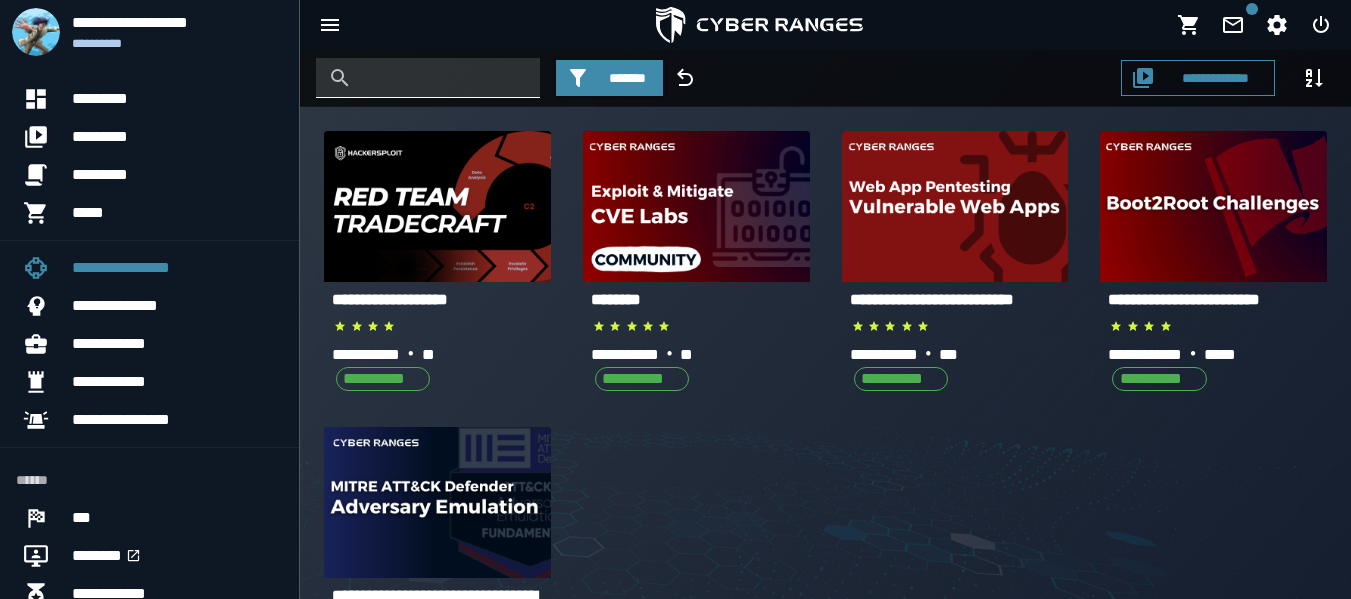 click at bounding box center [443, 78] 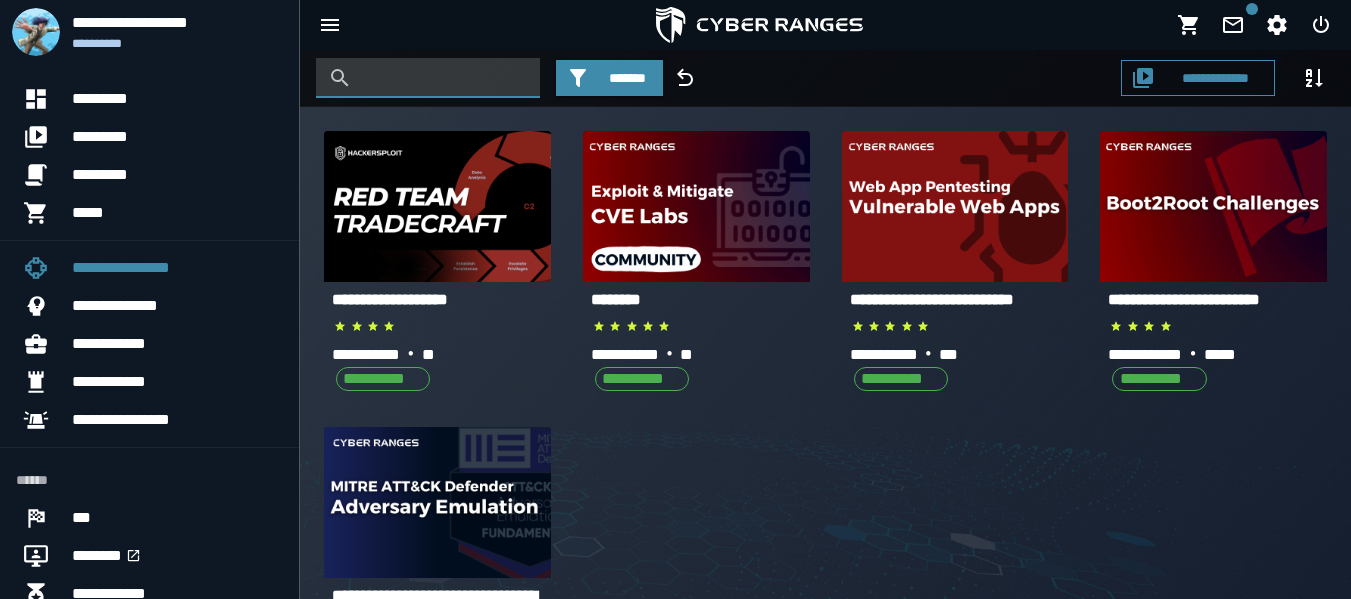 paste on "**********" 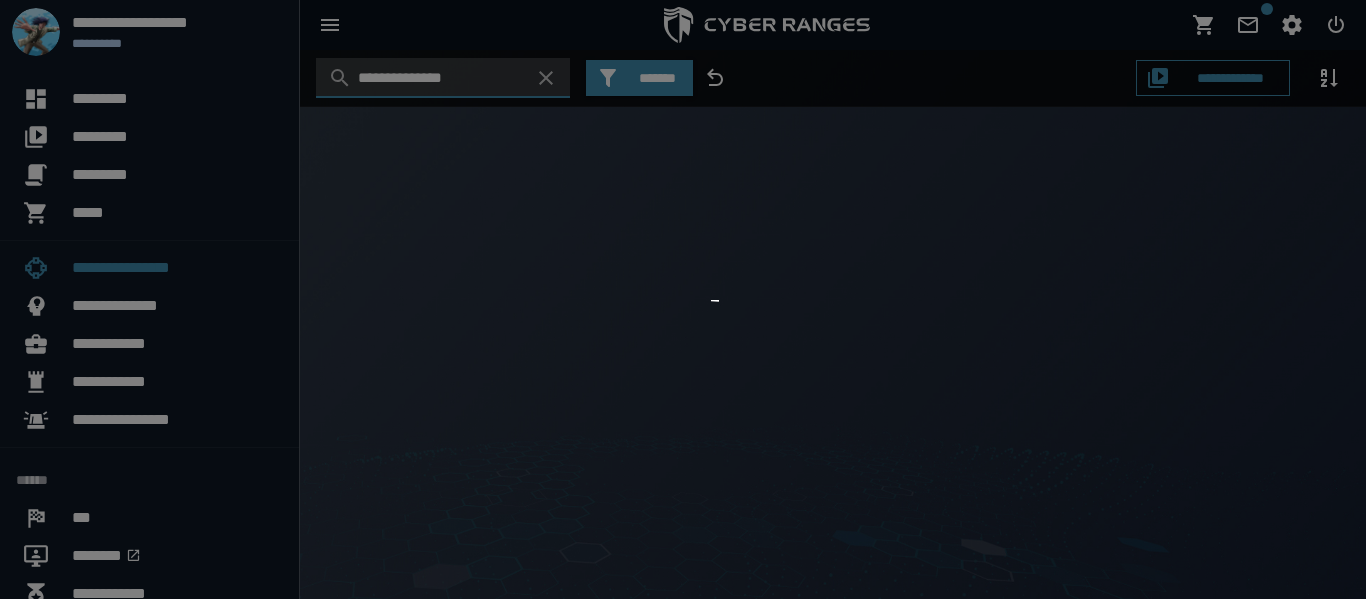 type on "**********" 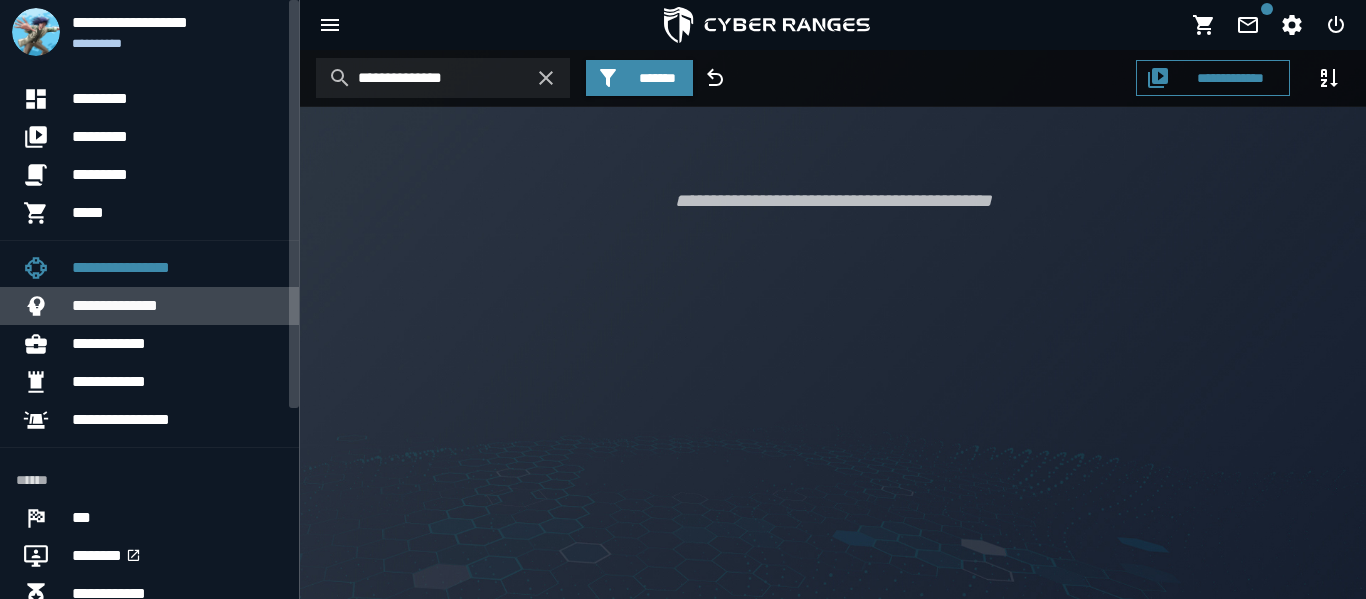 click on "**********" at bounding box center [177, 306] 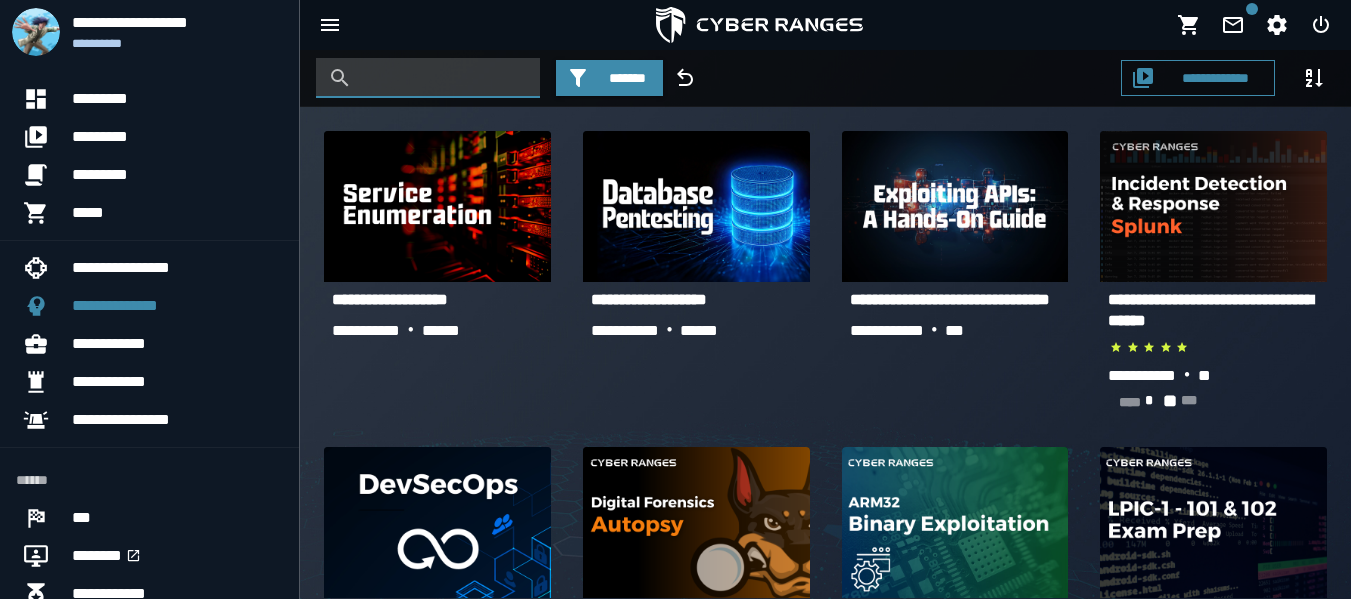 click at bounding box center [443, 78] 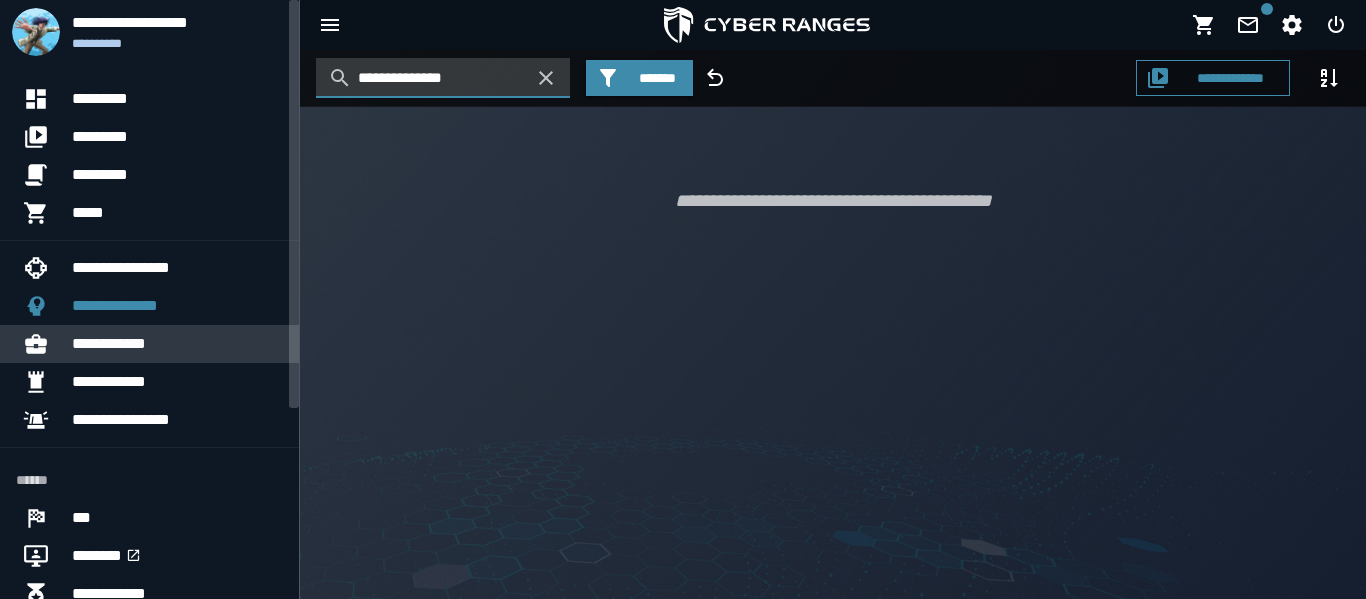type on "**********" 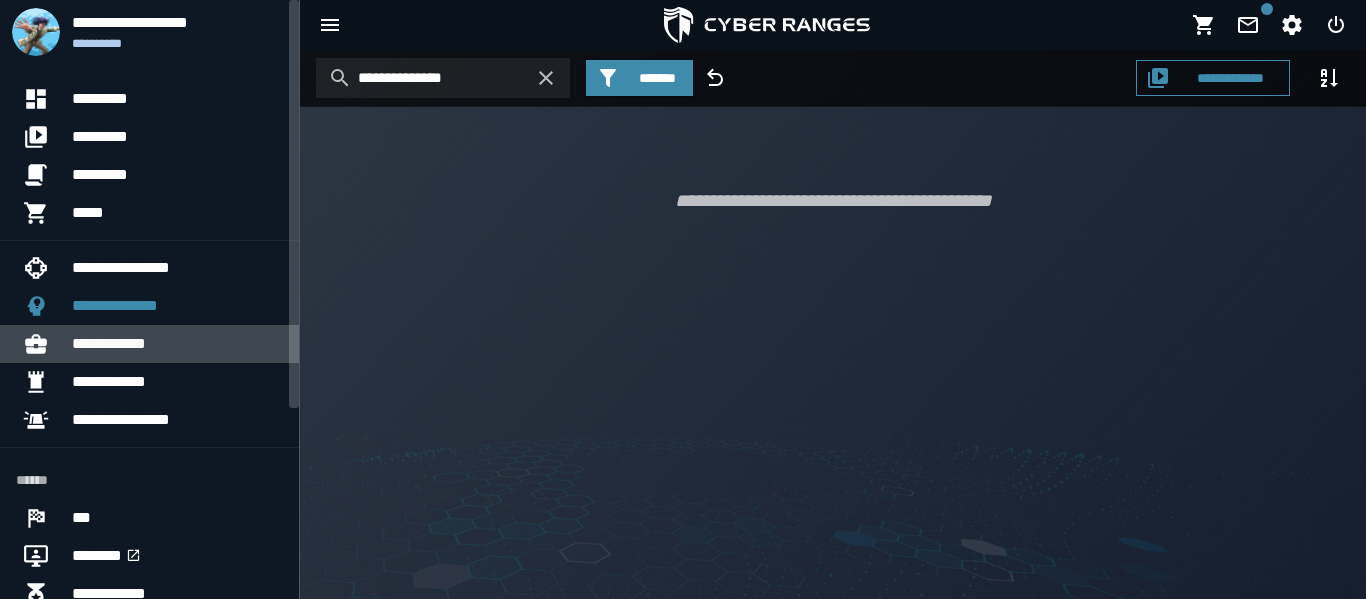 click on "**********" at bounding box center (177, 344) 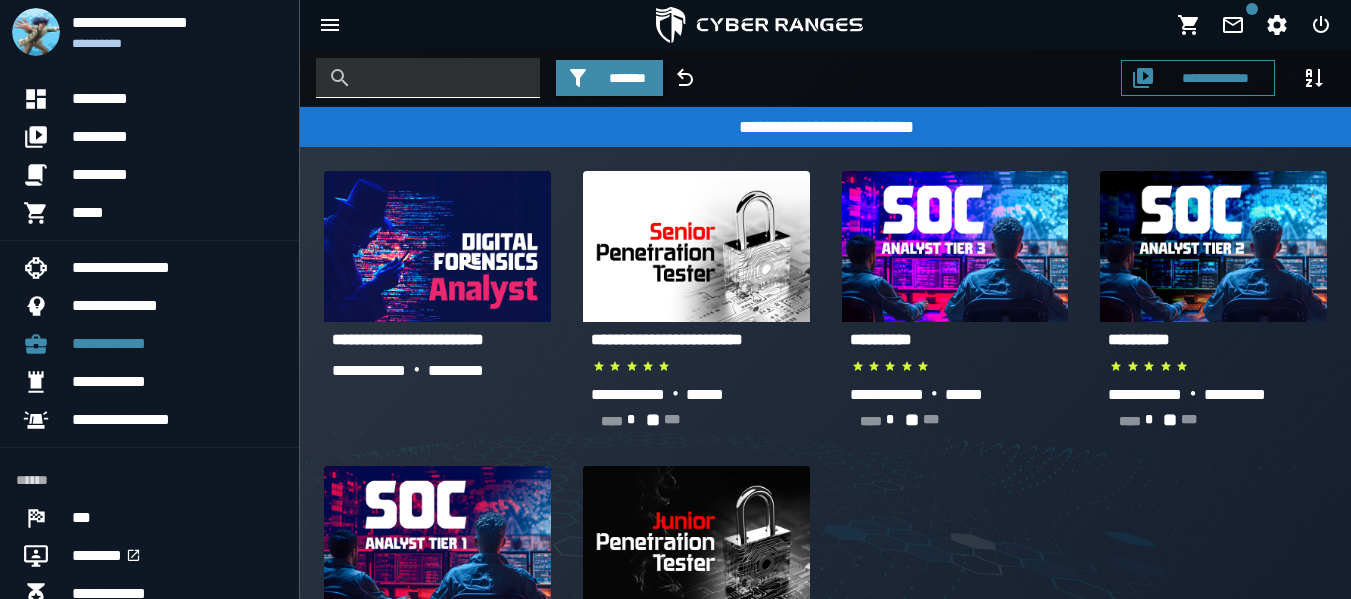 click at bounding box center (443, 78) 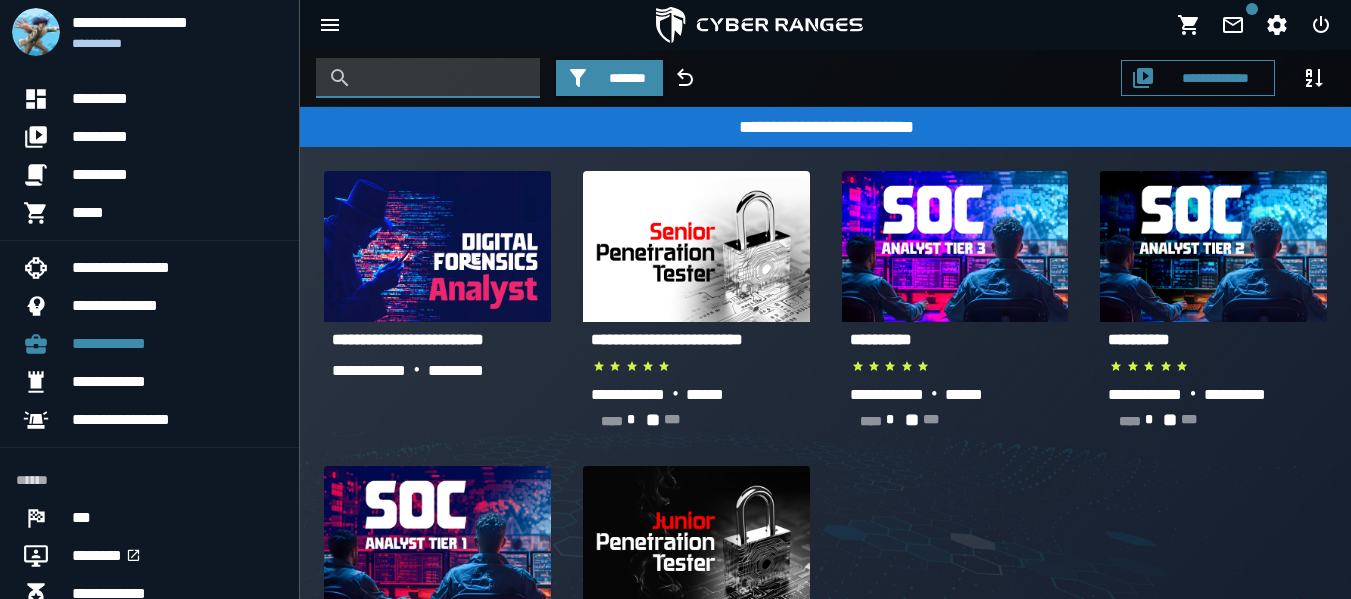 paste on "**********" 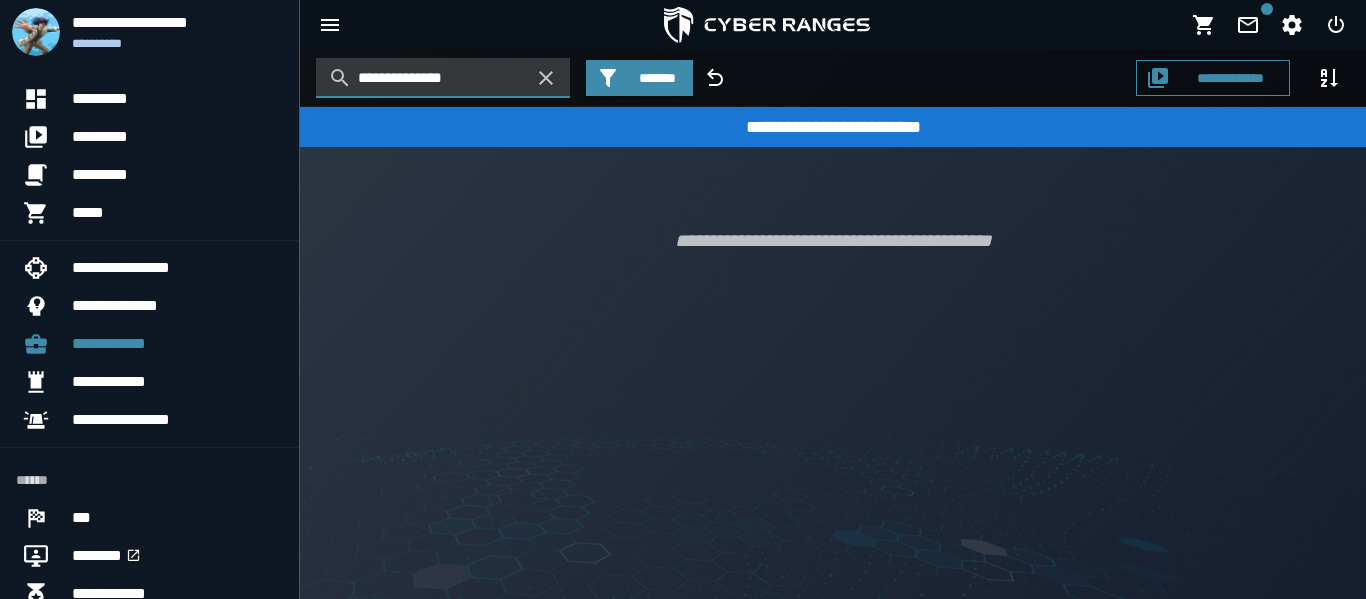 type on "**********" 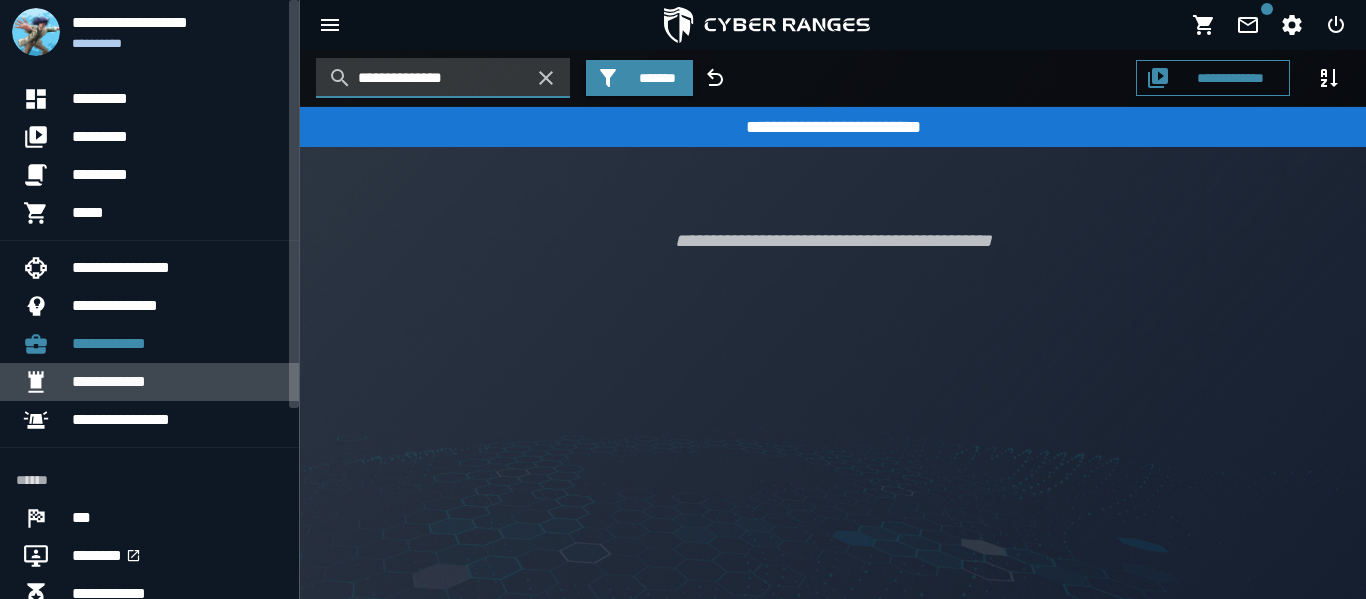 click on "**********" at bounding box center (177, 382) 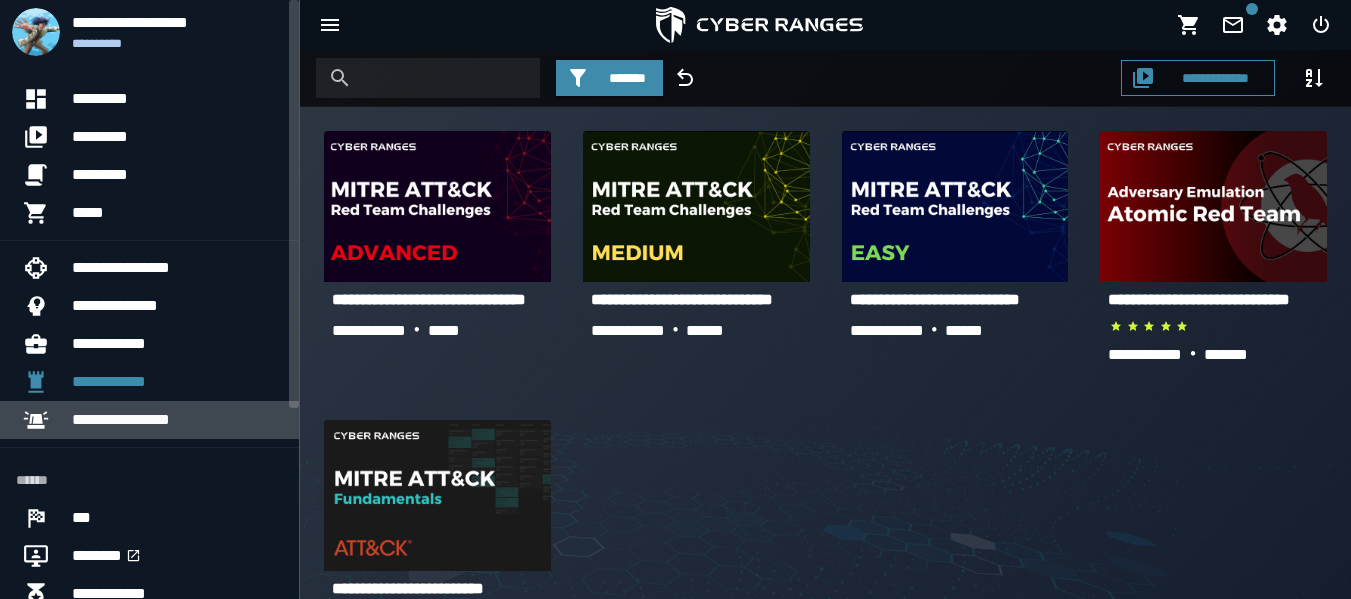click on "**********" at bounding box center [177, 420] 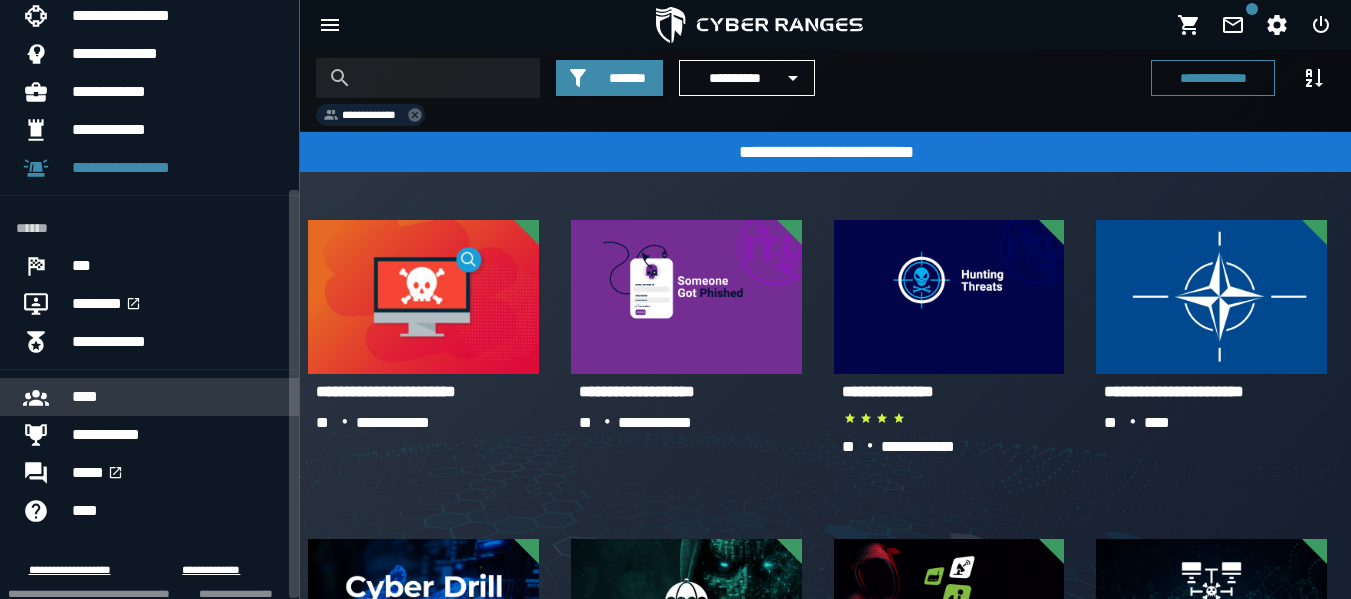 scroll, scrollTop: 280, scrollLeft: 0, axis: vertical 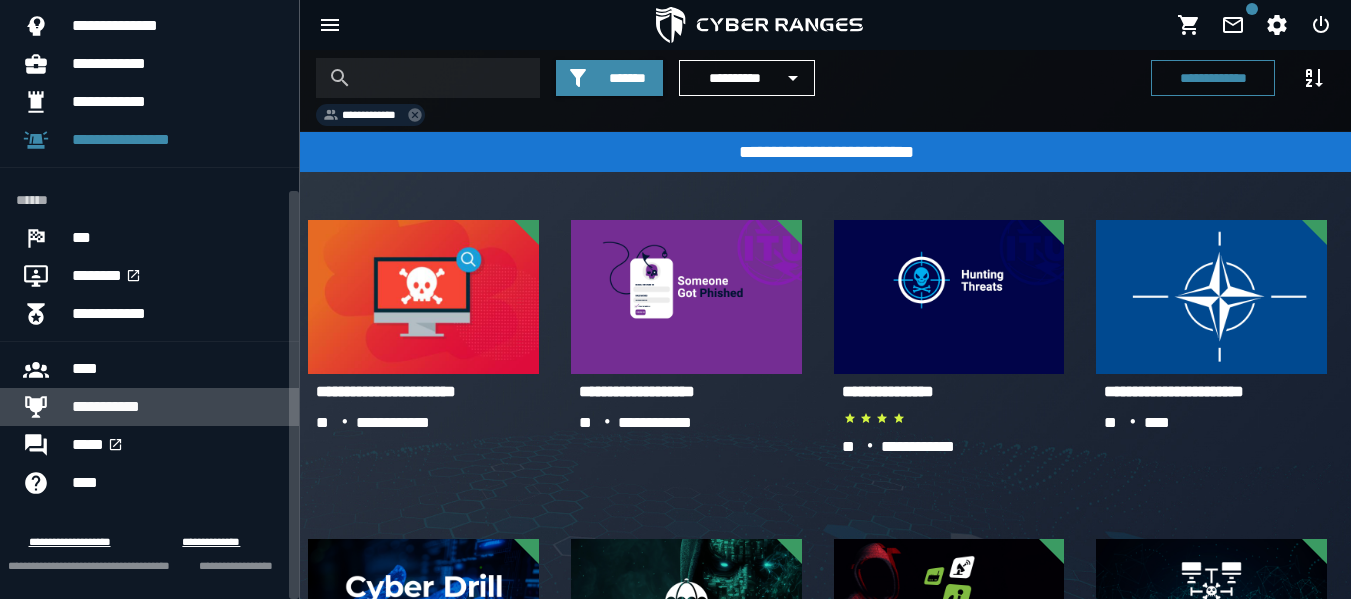 click on "**********" at bounding box center [177, 407] 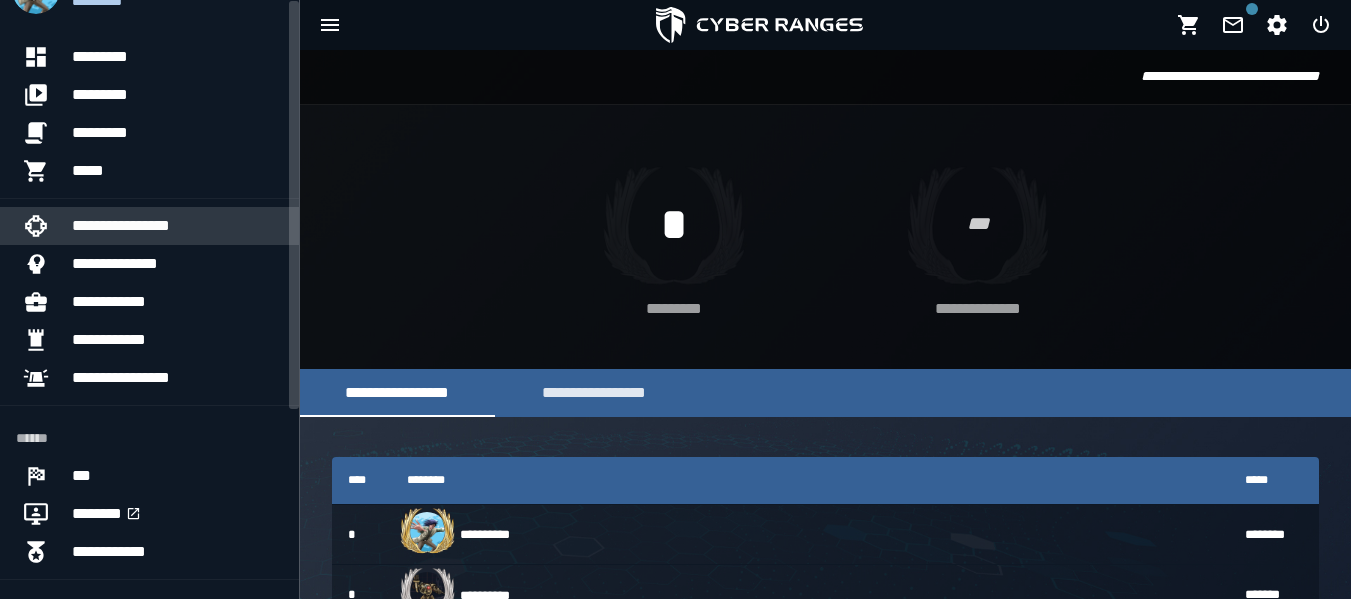 scroll, scrollTop: 0, scrollLeft: 0, axis: both 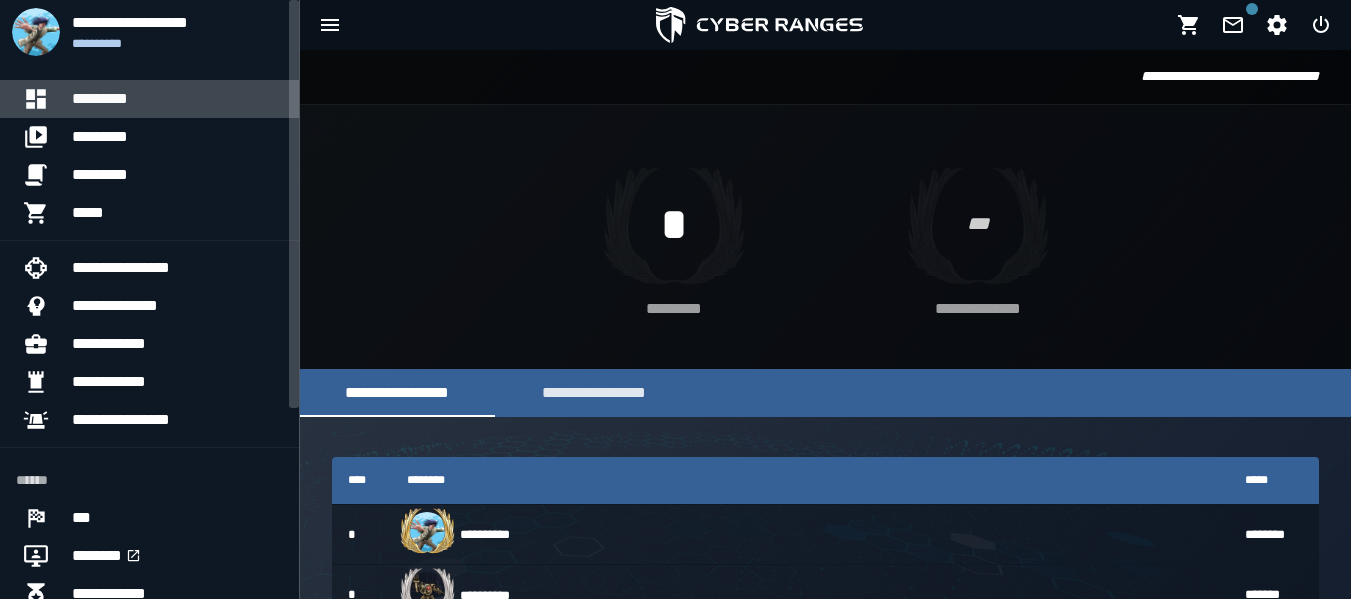 click on "*********" at bounding box center (177, 99) 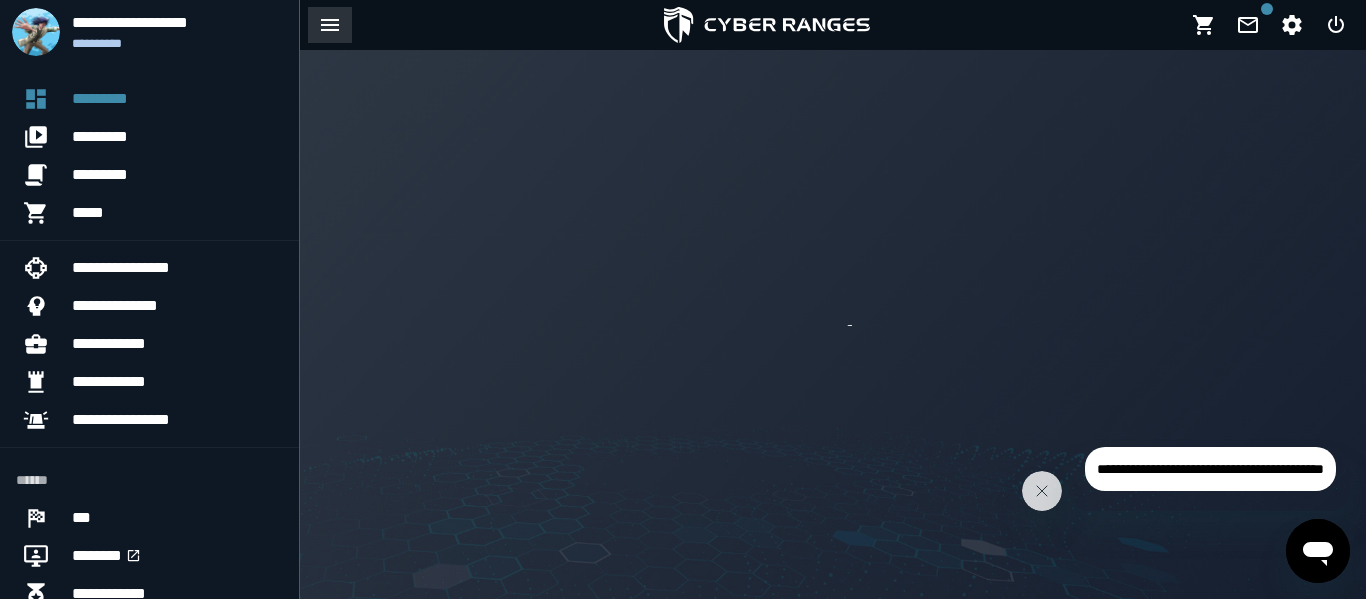 click at bounding box center (330, 25) 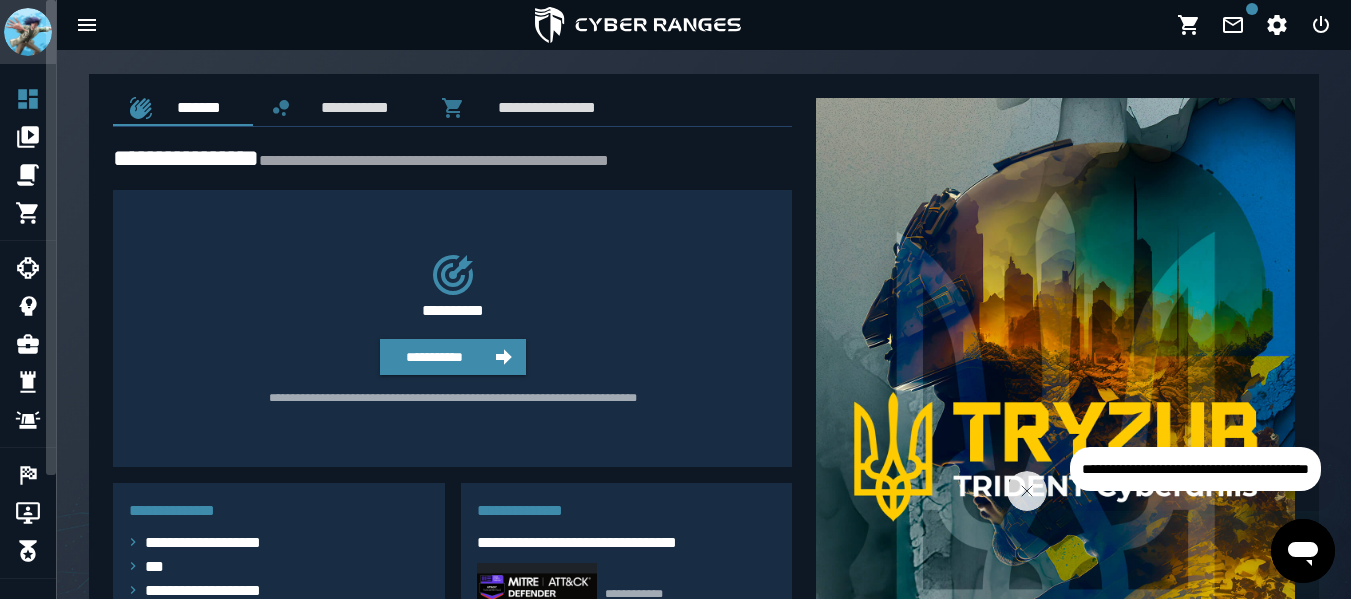 click 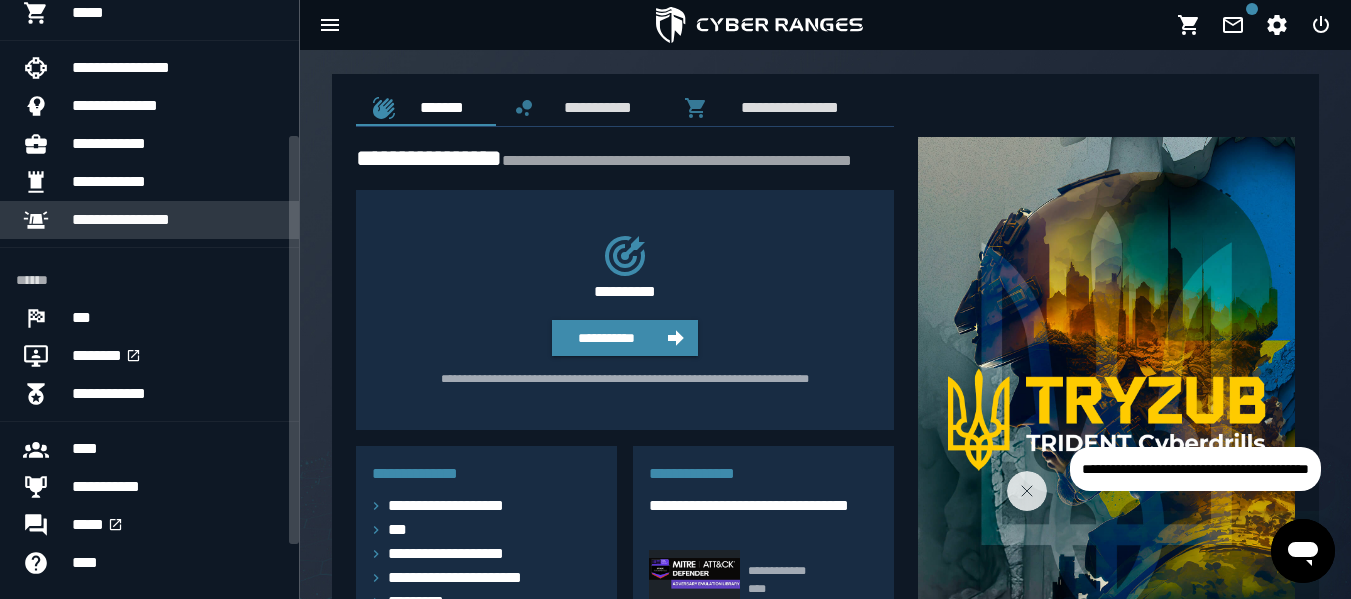 scroll, scrollTop: 0, scrollLeft: 0, axis: both 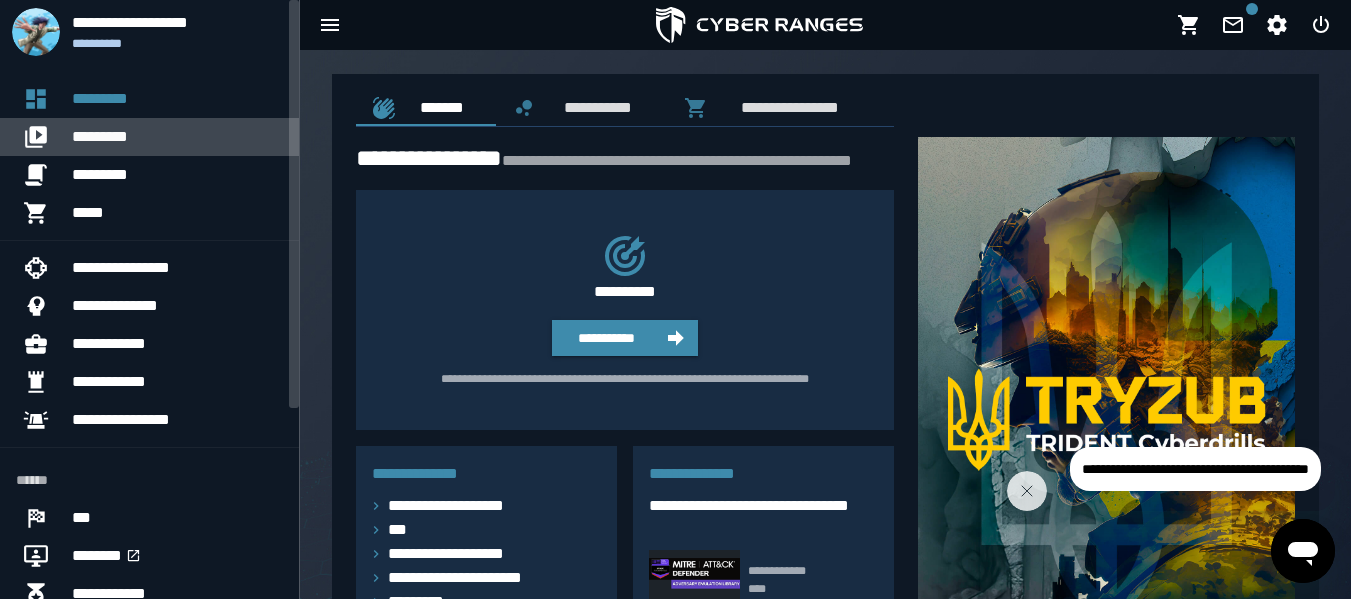 click on "*********" at bounding box center (177, 137) 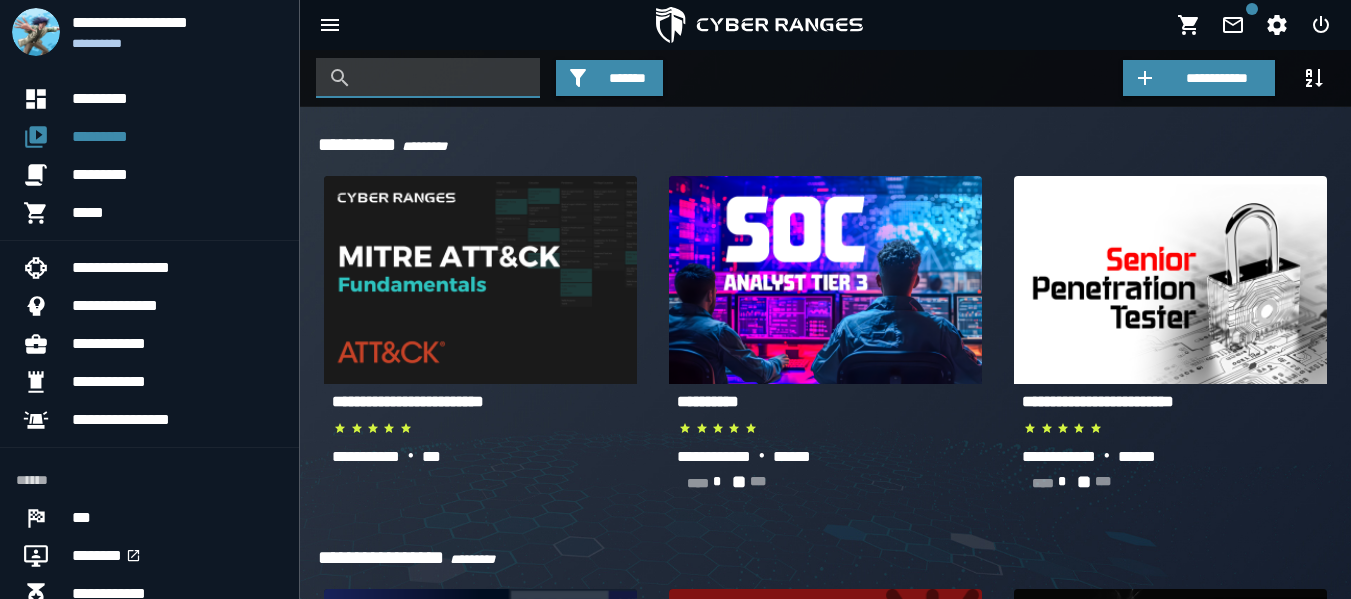 click at bounding box center (443, 78) 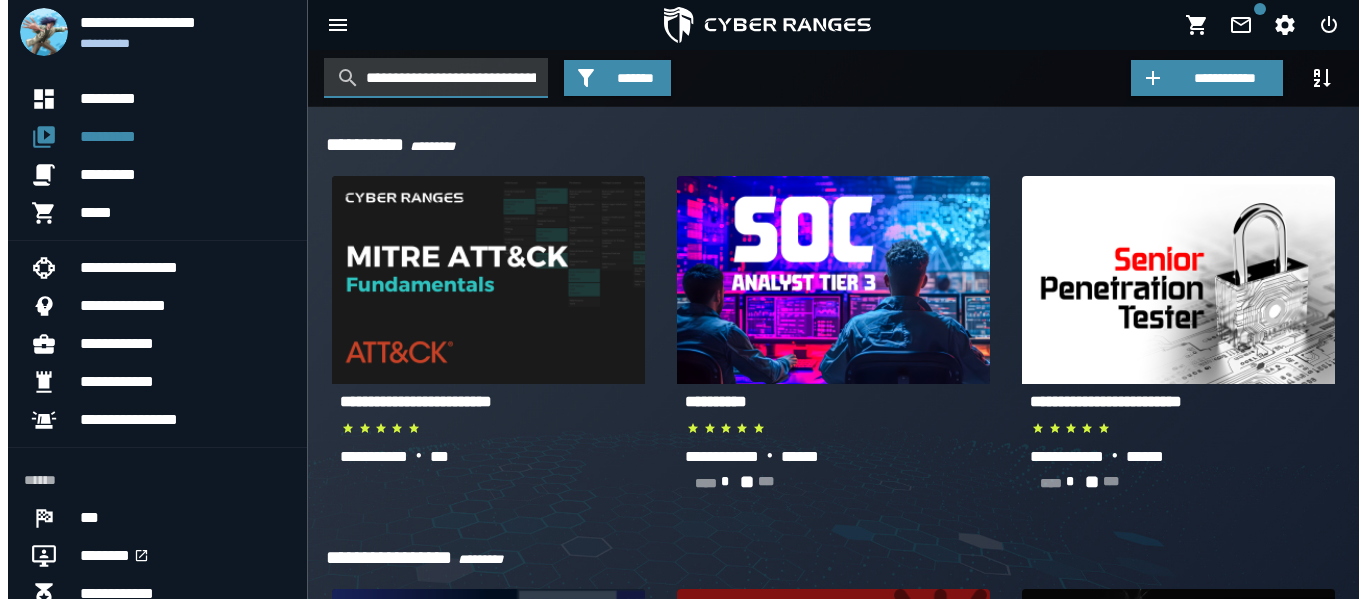 scroll, scrollTop: 0, scrollLeft: 80, axis: horizontal 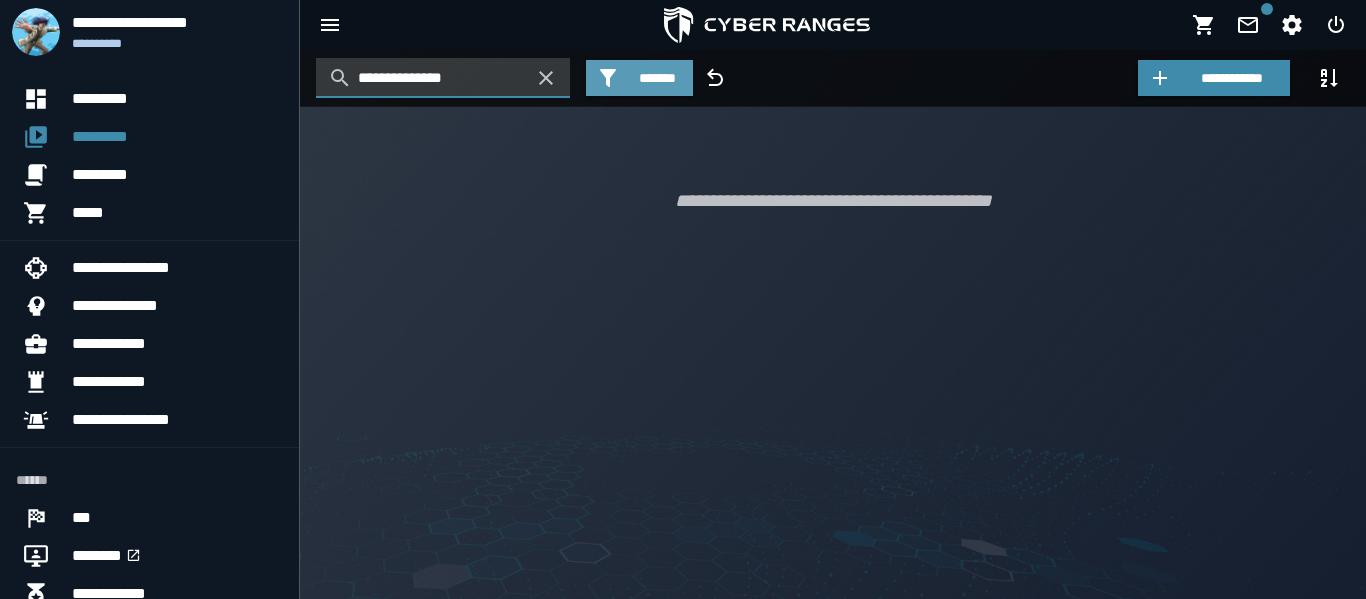 type on "**********" 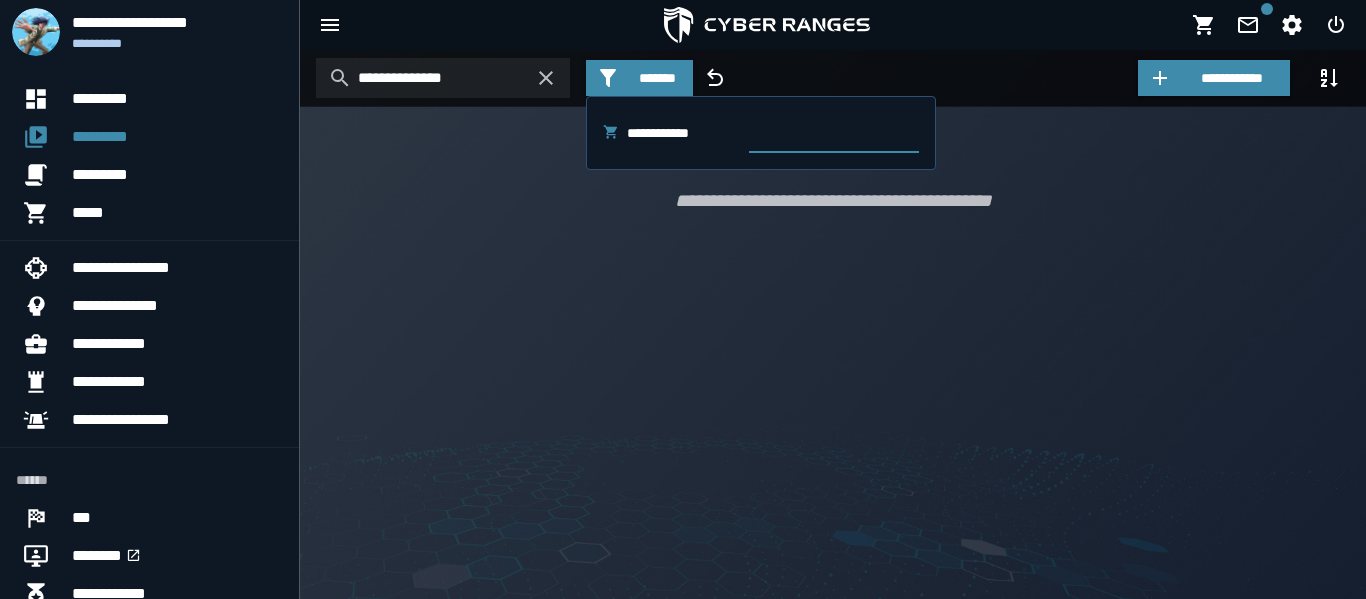 click at bounding box center (834, 133) 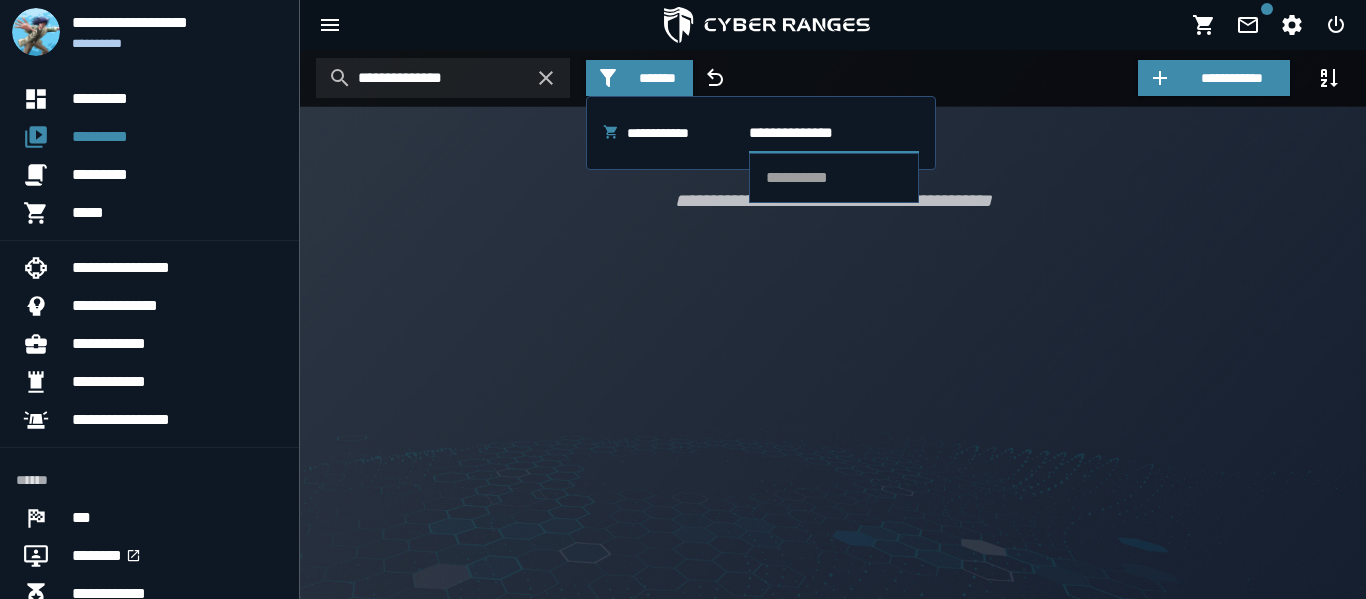 type on "**********" 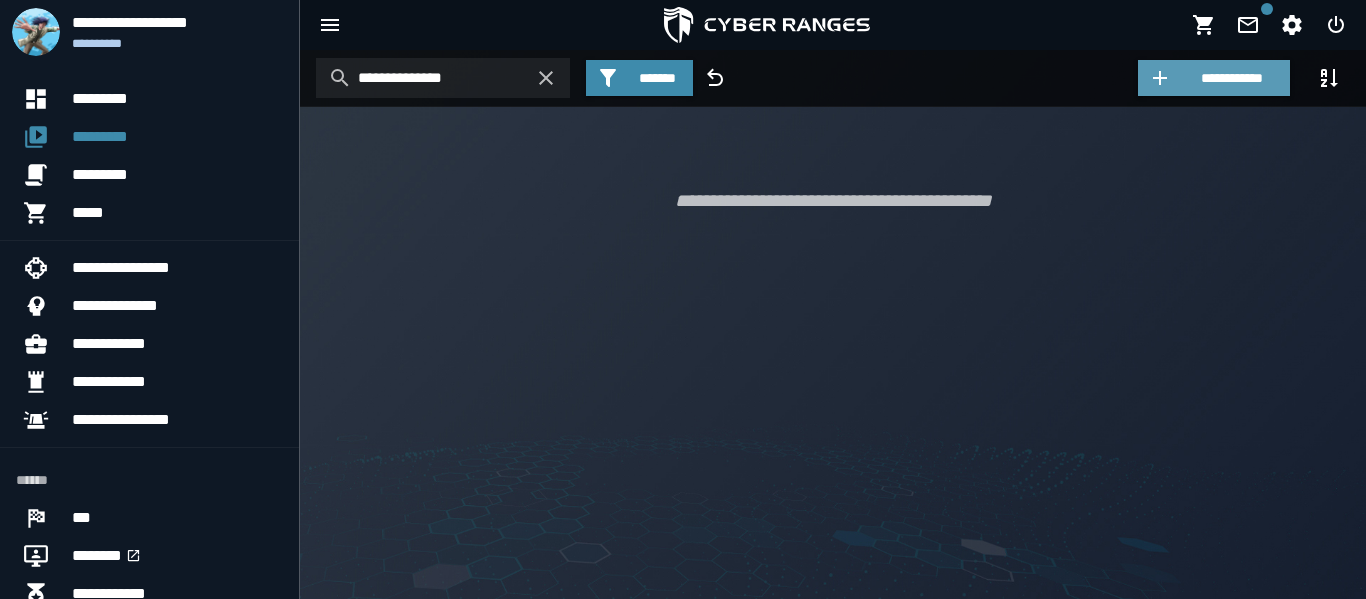 click on "**********" at bounding box center [1232, 78] 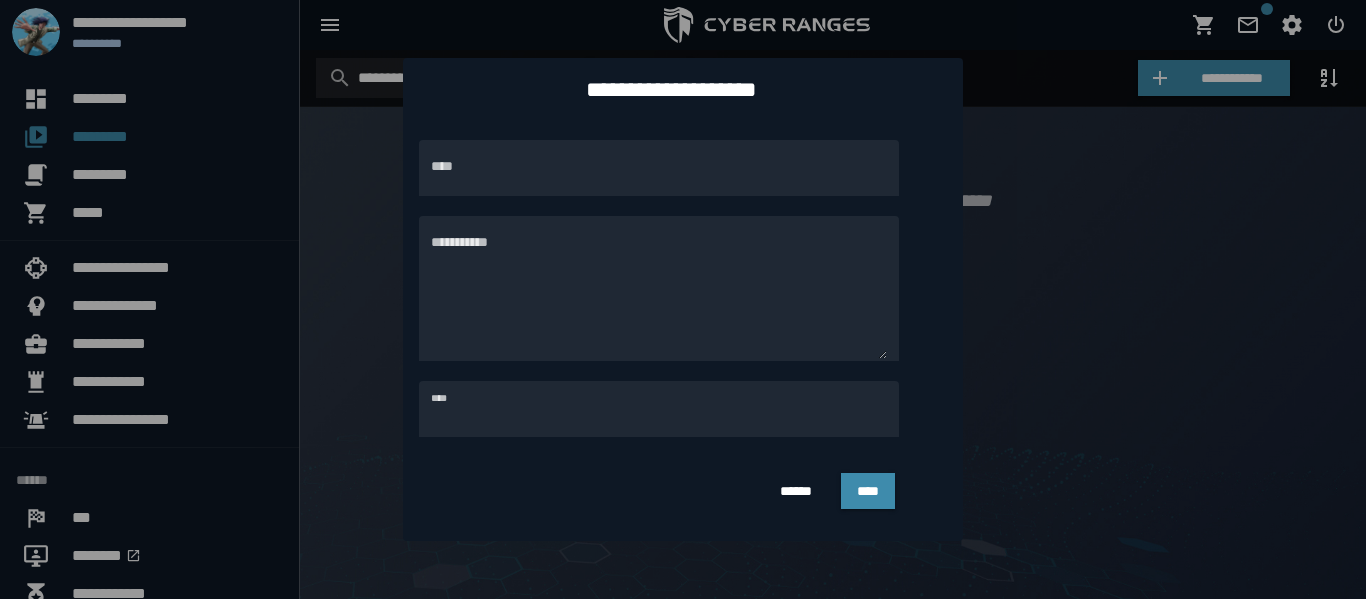 click at bounding box center (683, 299) 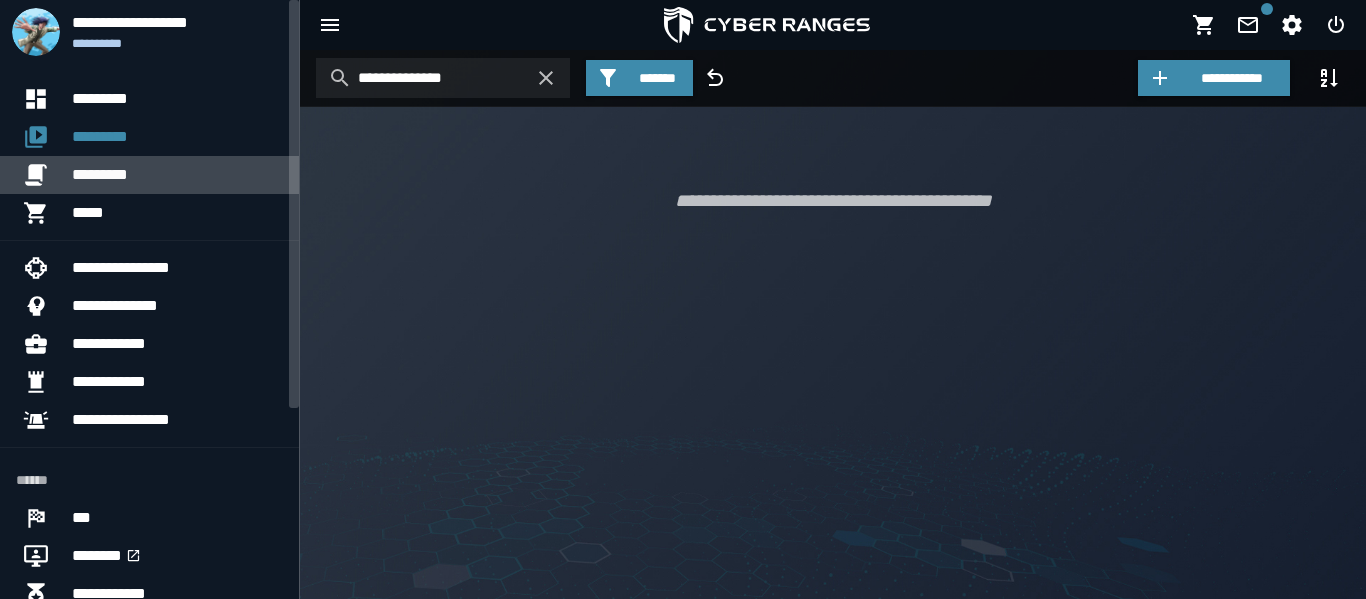 click on "*********" at bounding box center (177, 175) 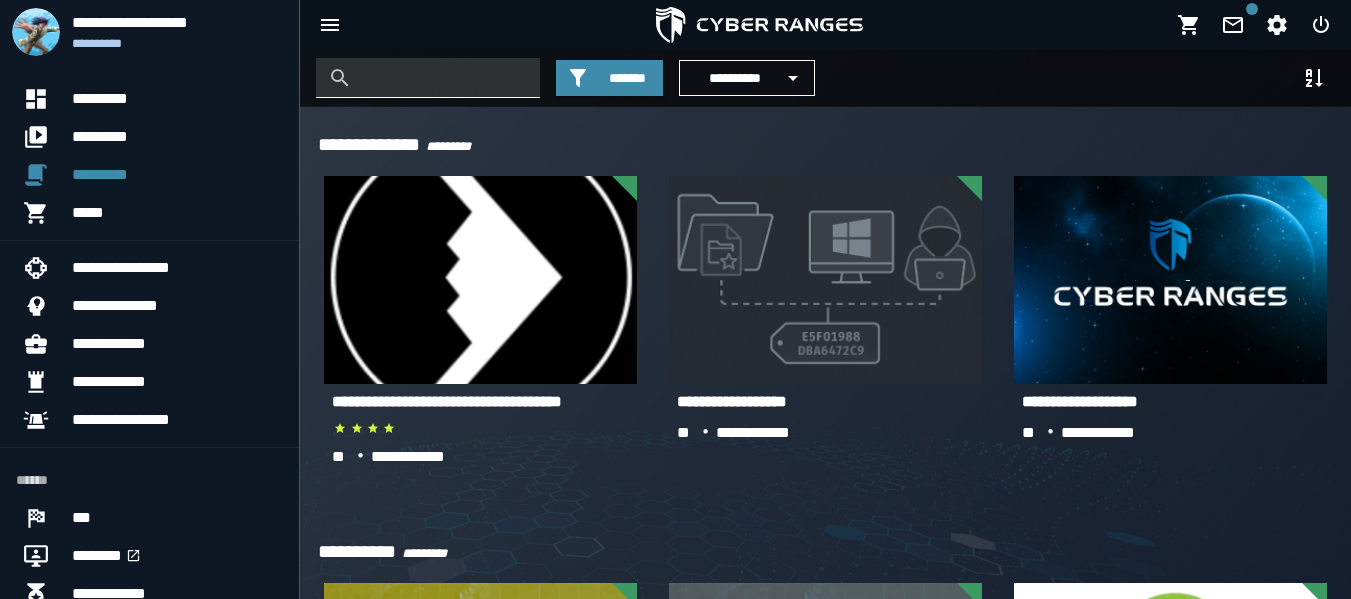 click at bounding box center [443, 78] 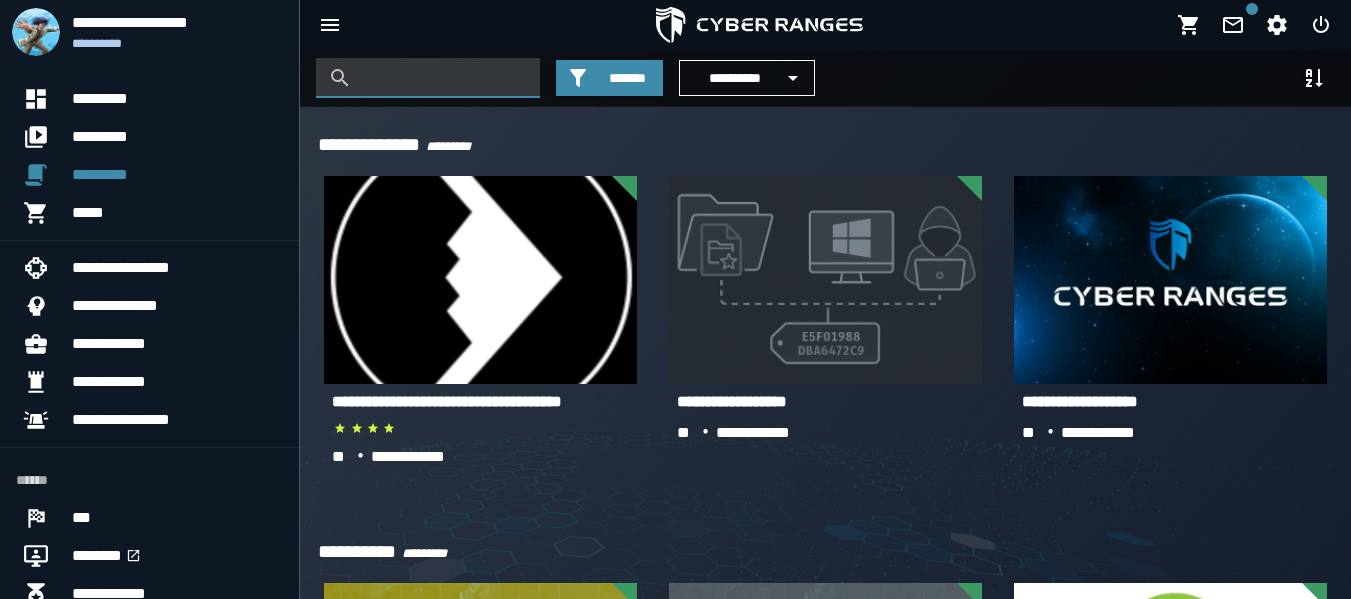 paste on "**********" 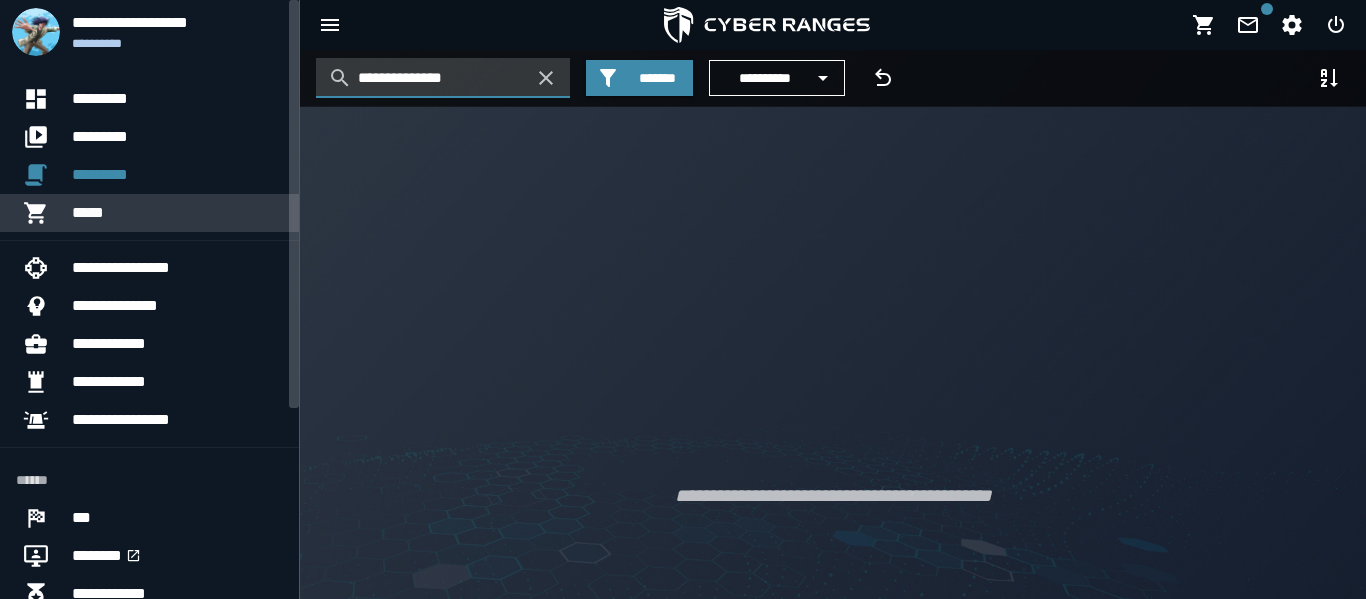 type on "**********" 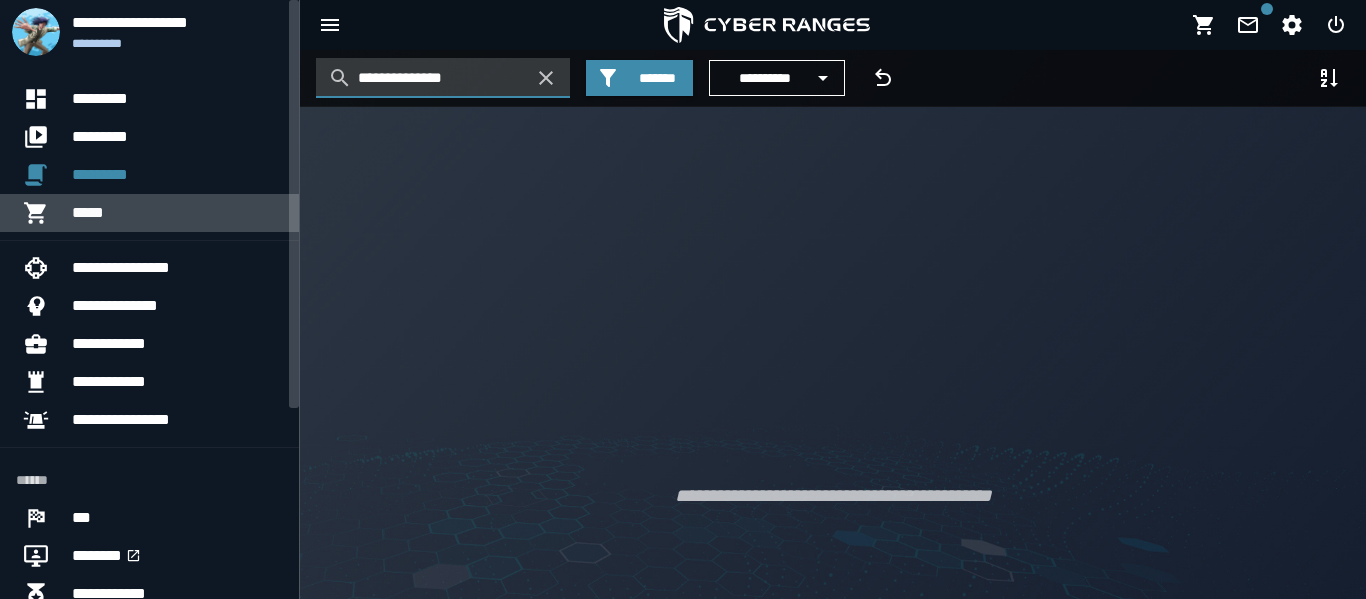 click on "*****" at bounding box center (177, 213) 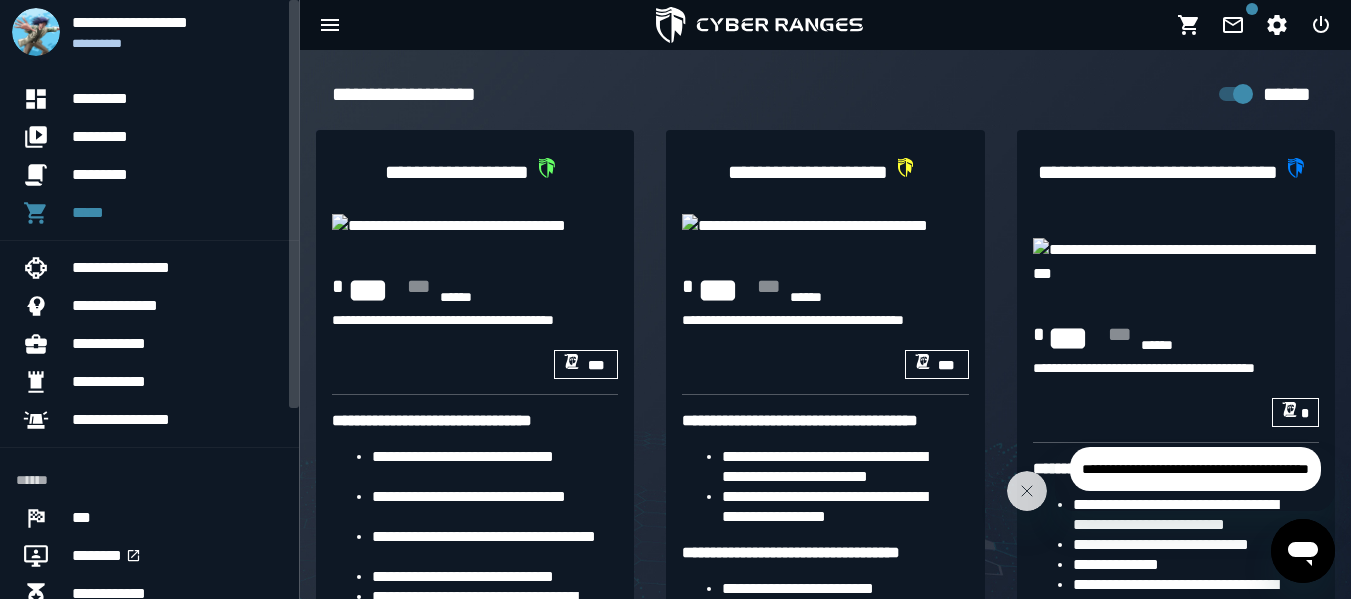 click on "**********" at bounding box center [149, 431] 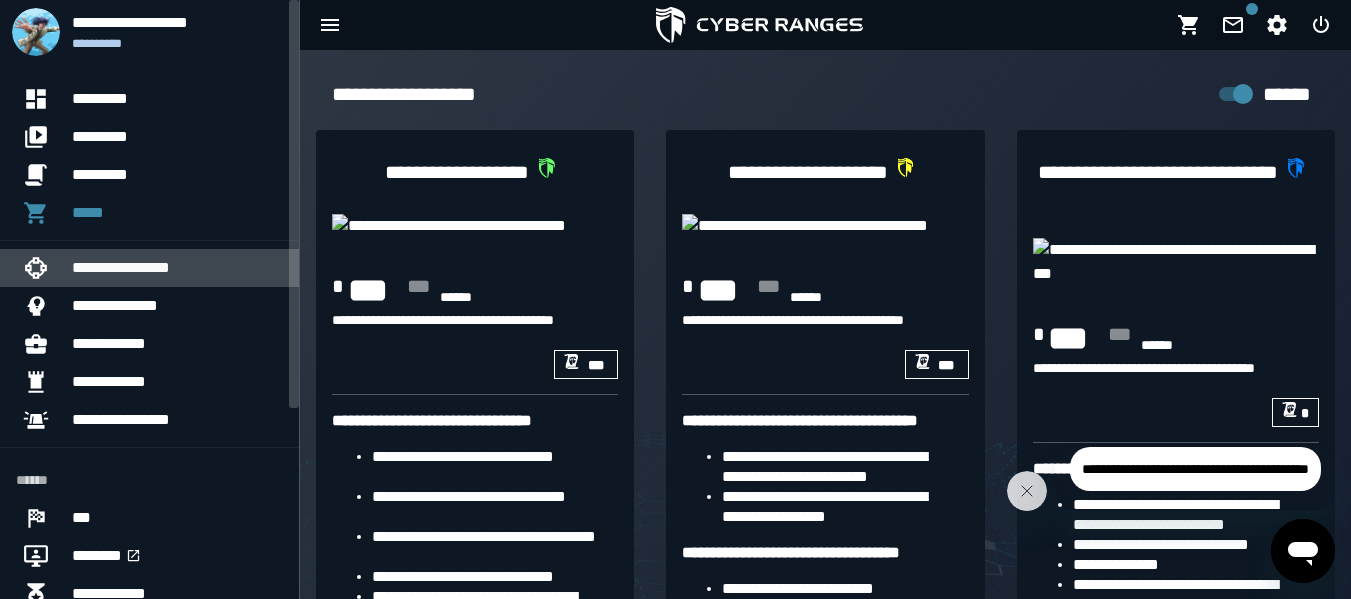 click on "**********" at bounding box center (177, 268) 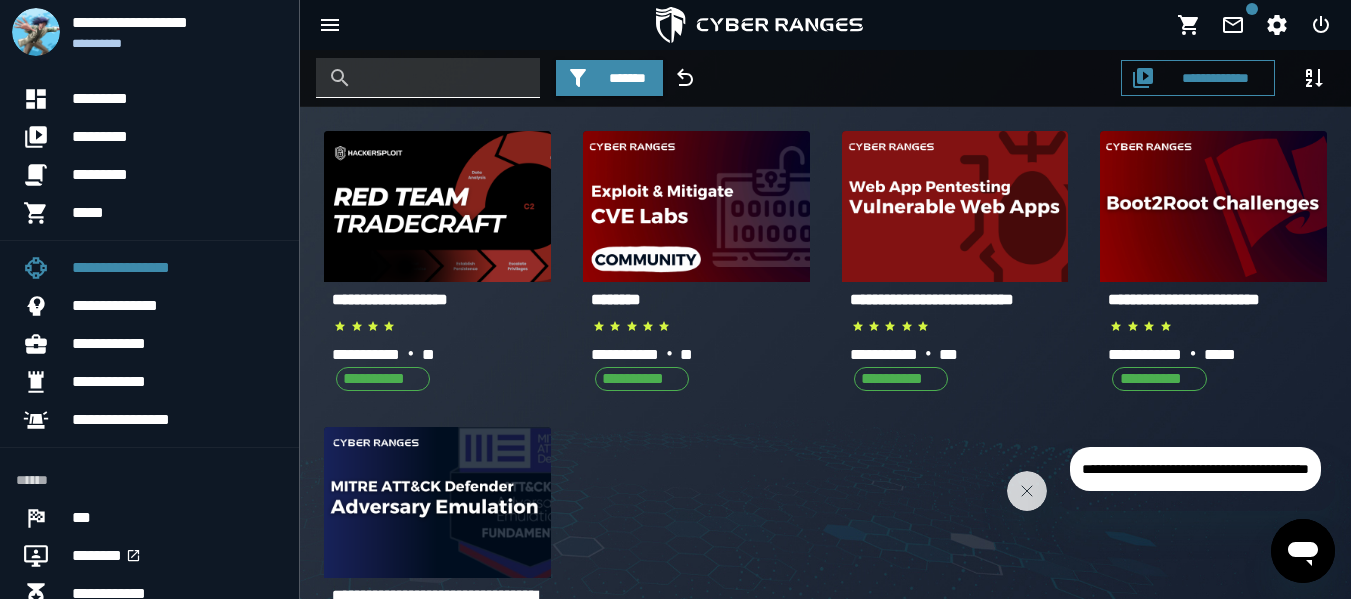 click at bounding box center (443, 78) 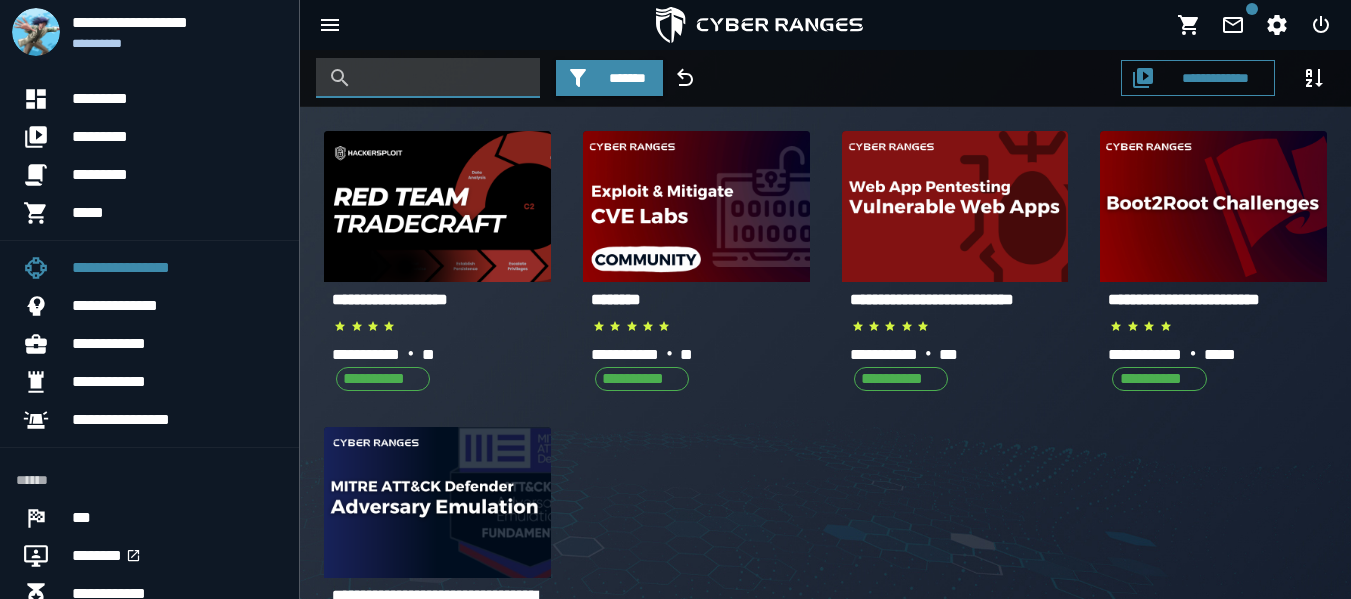 paste on "**********" 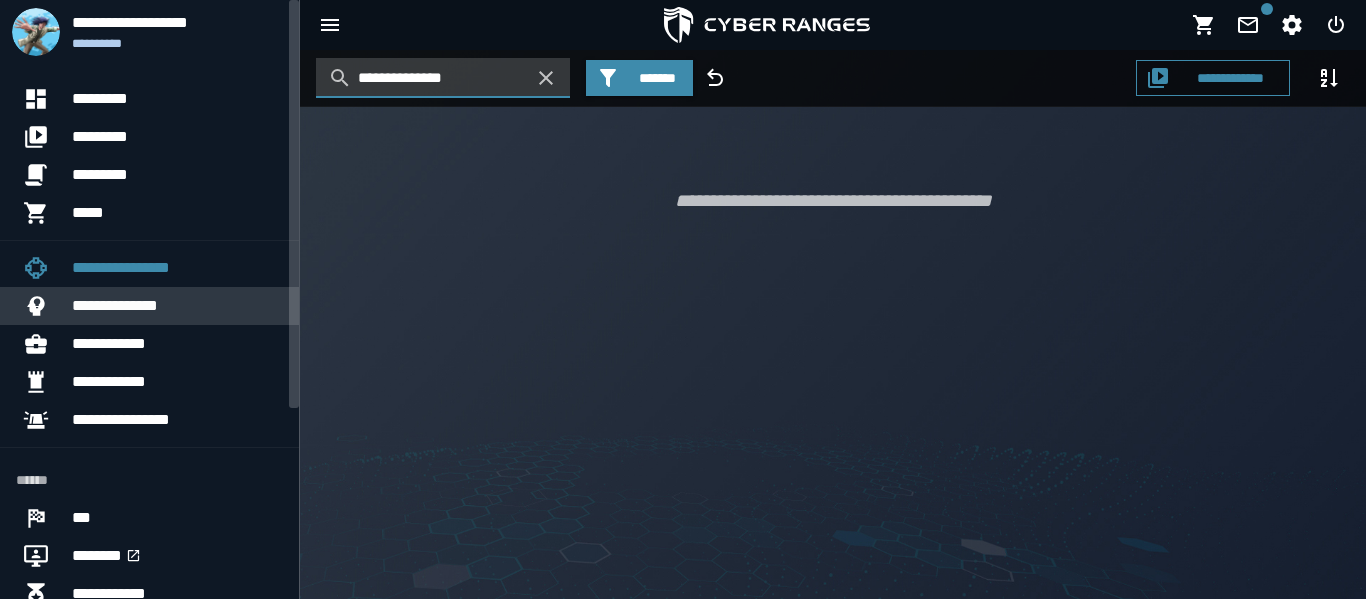 type on "**********" 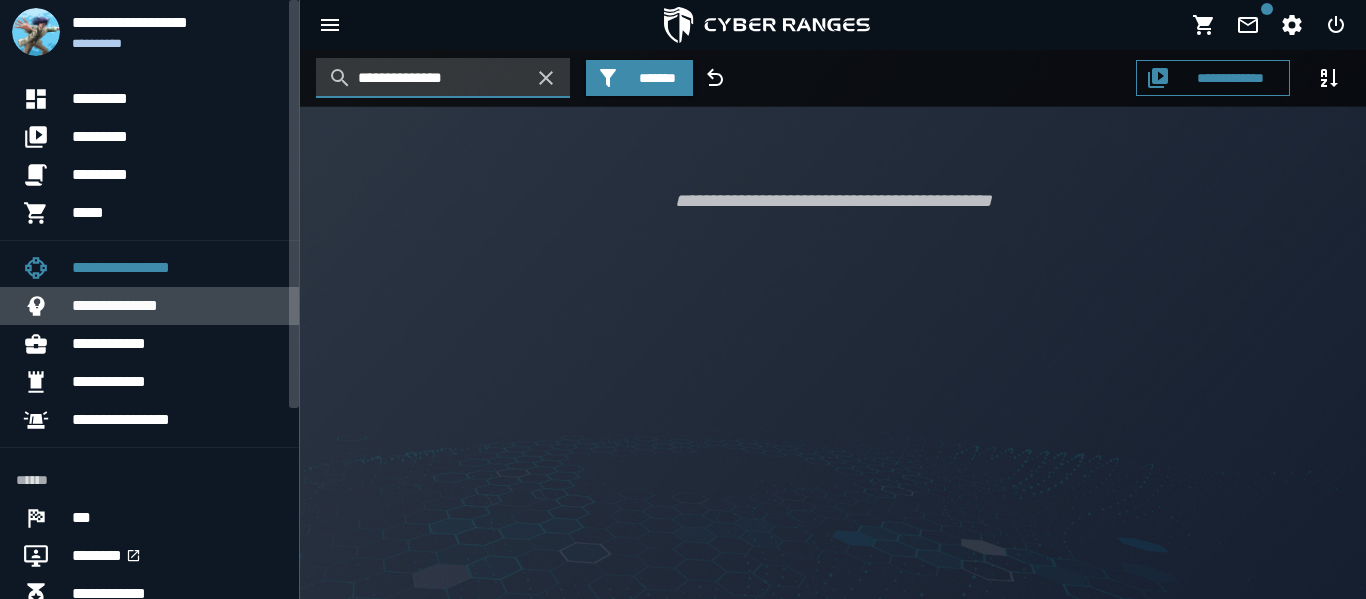 click on "**********" at bounding box center [177, 306] 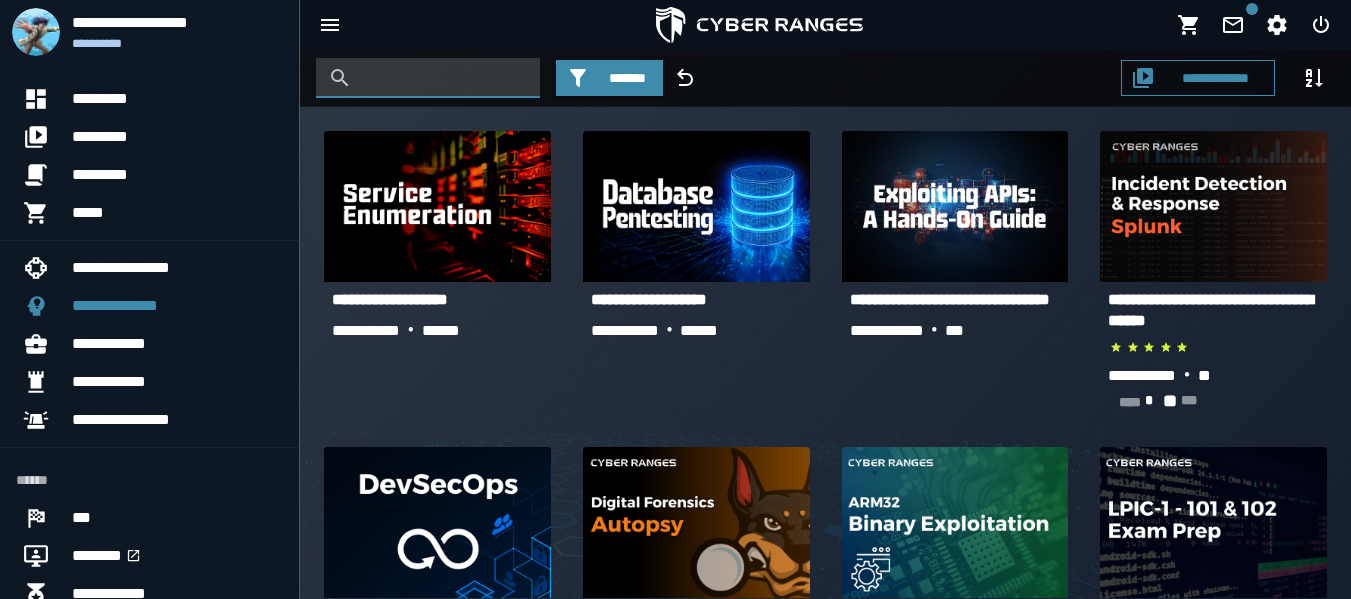click at bounding box center (443, 78) 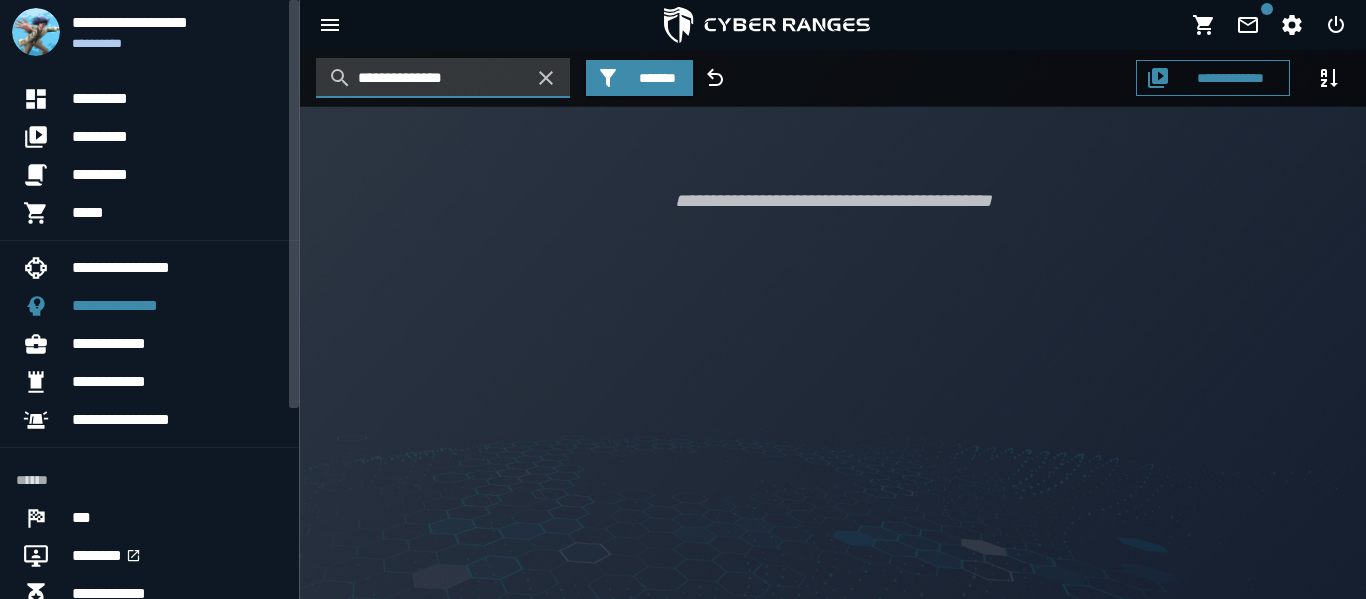 type on "**********" 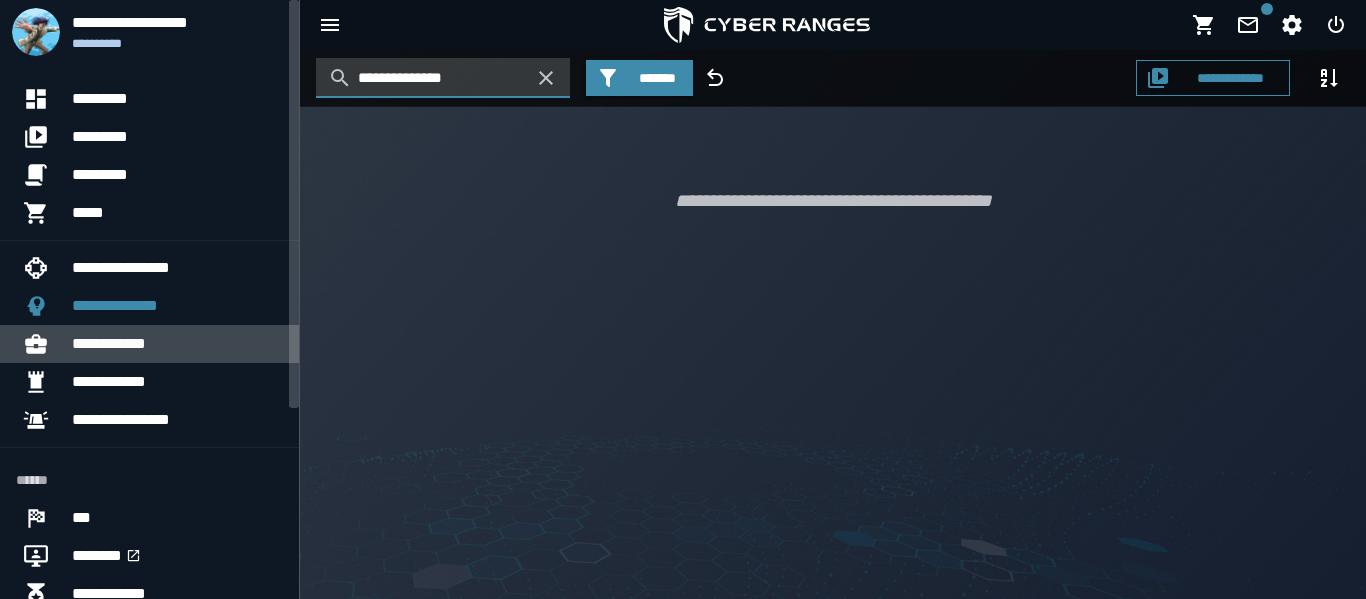 click on "**********" at bounding box center [177, 344] 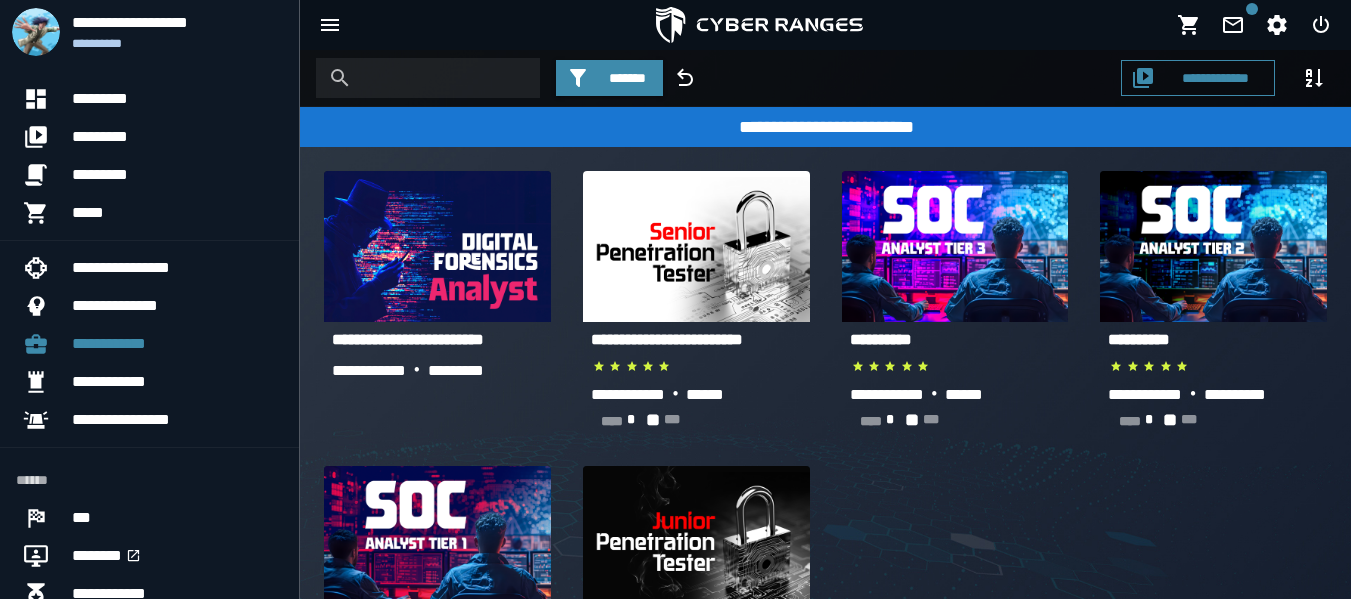 click on "**********" at bounding box center [825, 78] 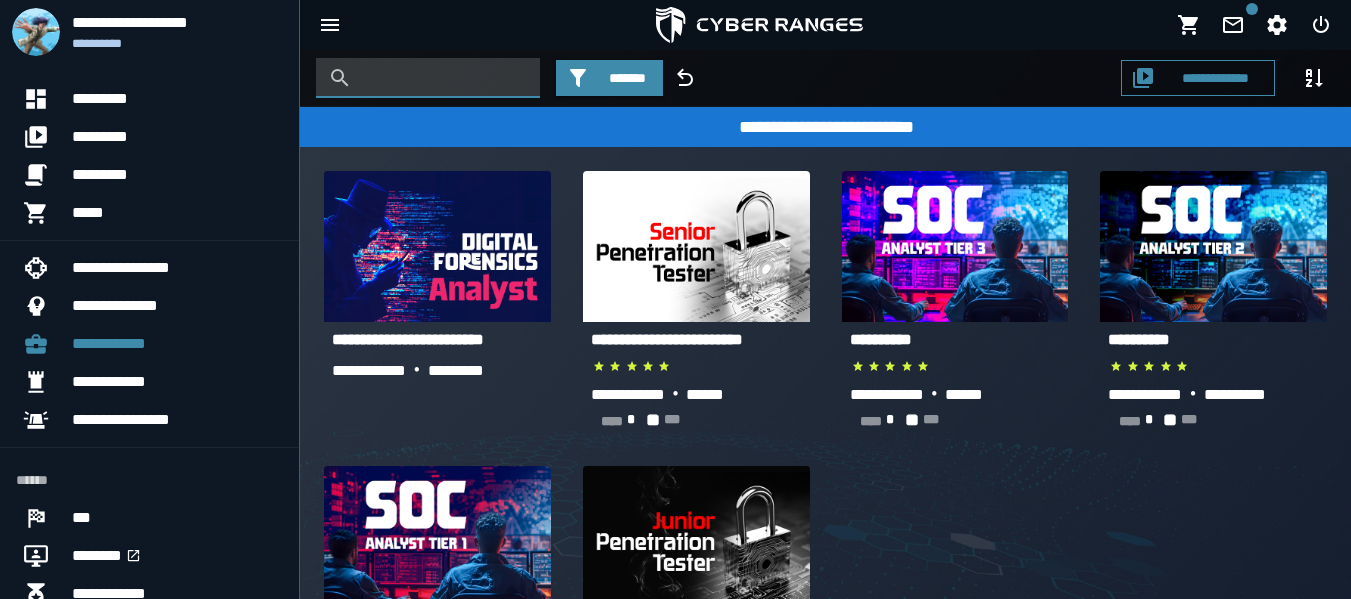 click at bounding box center [443, 78] 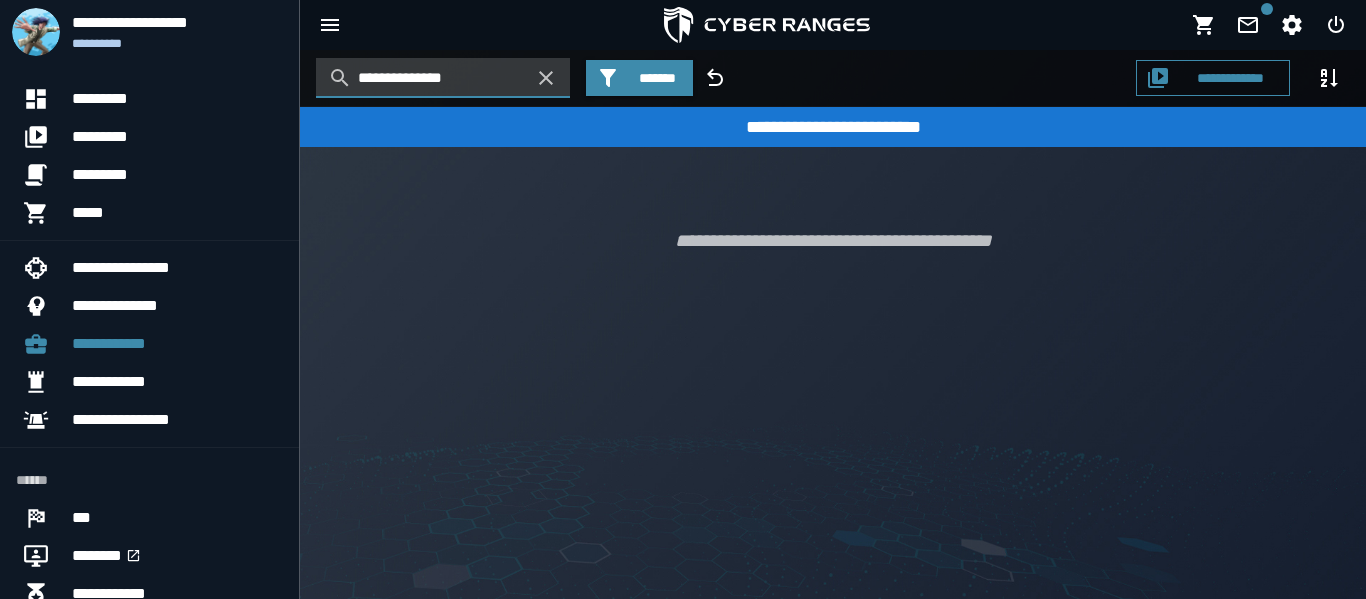 type on "**********" 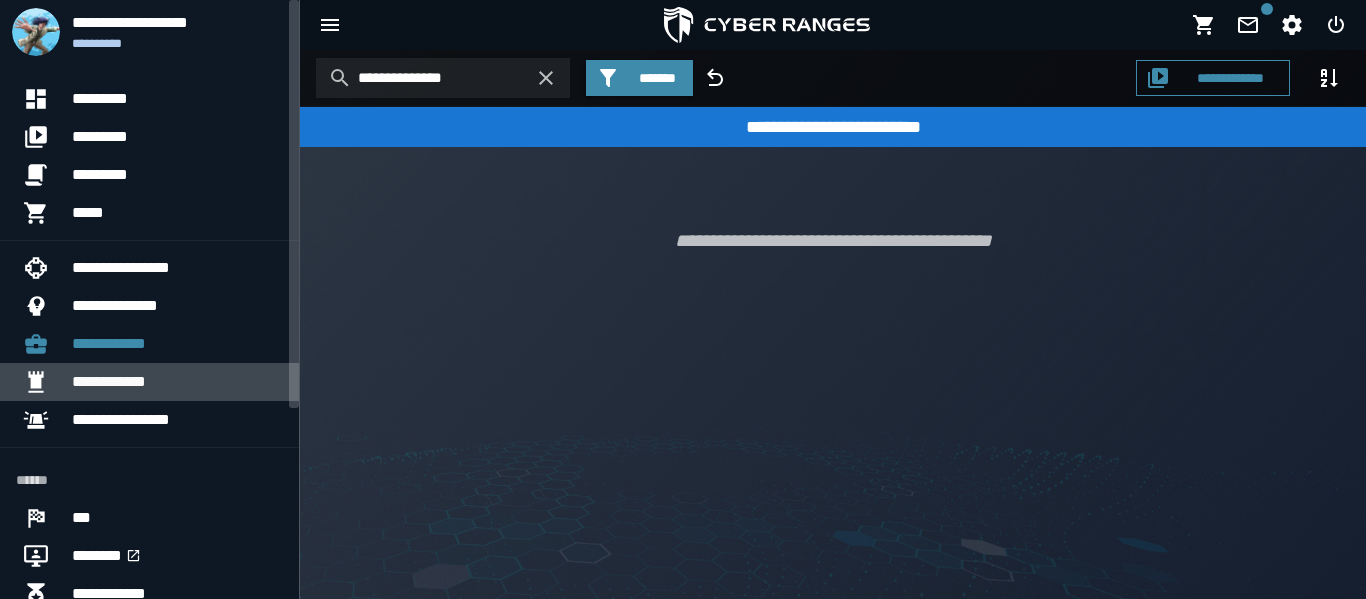 click on "**********" at bounding box center (177, 382) 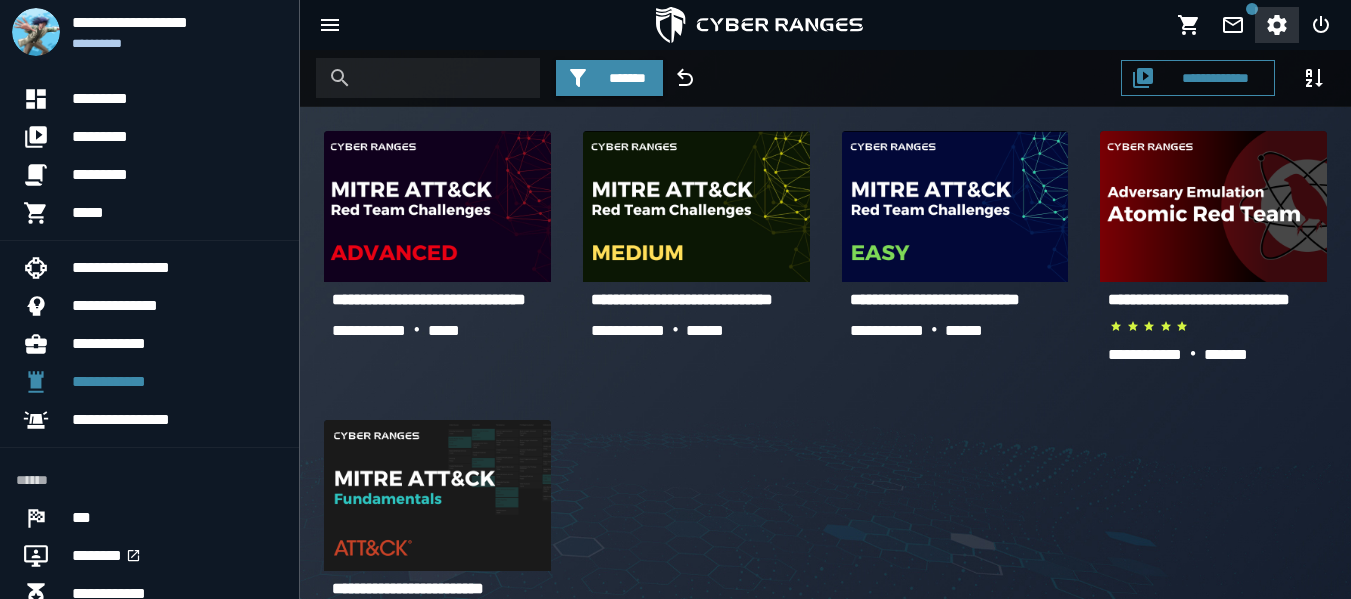 click 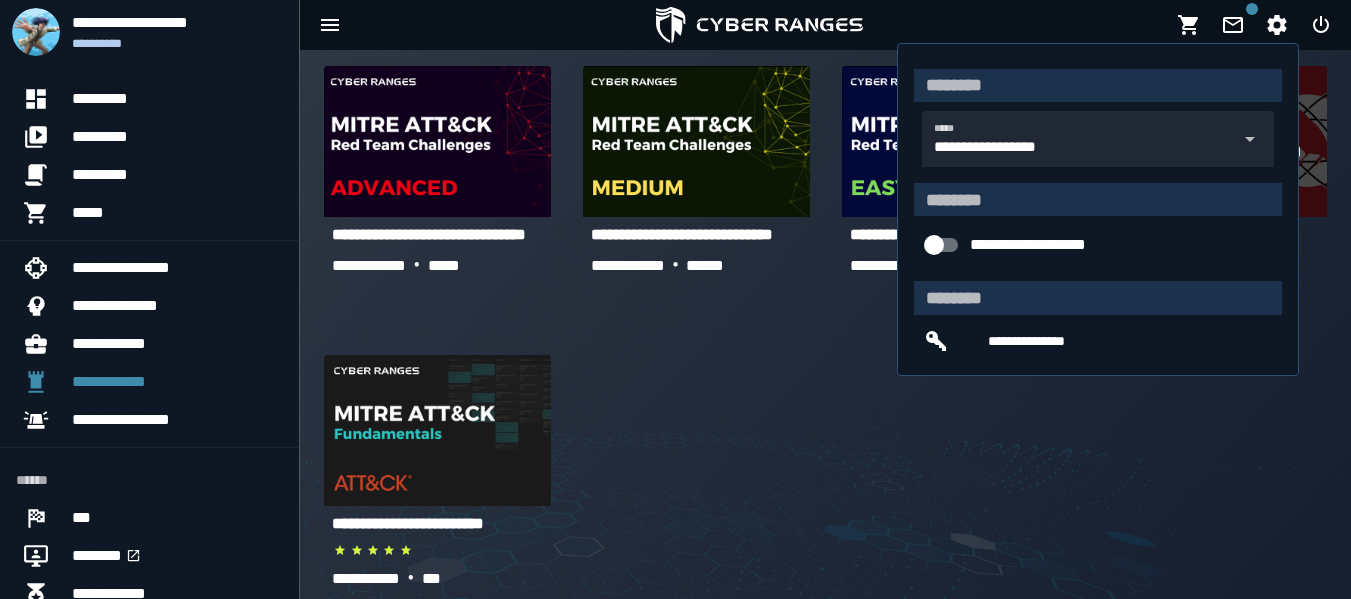 scroll, scrollTop: 100, scrollLeft: 0, axis: vertical 